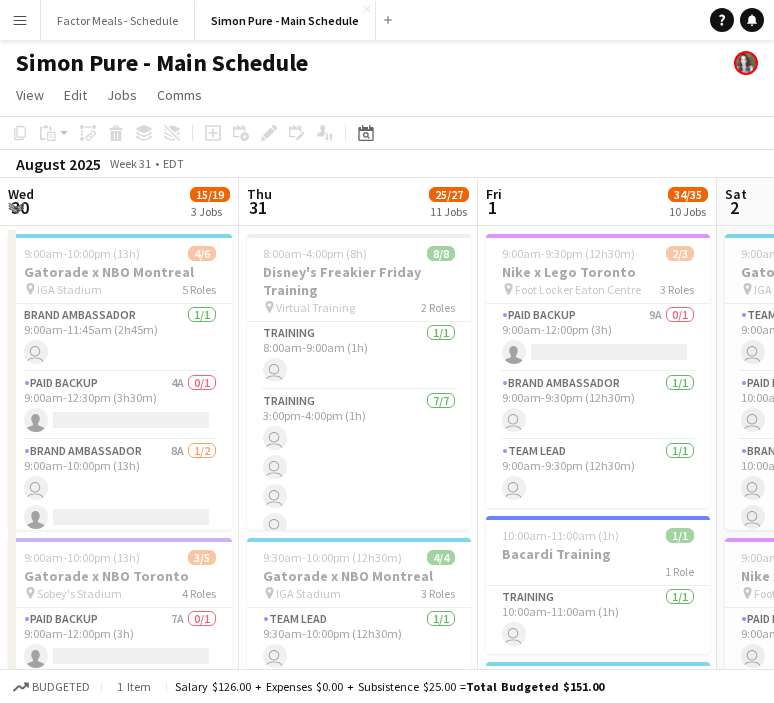 scroll, scrollTop: 0, scrollLeft: 0, axis: both 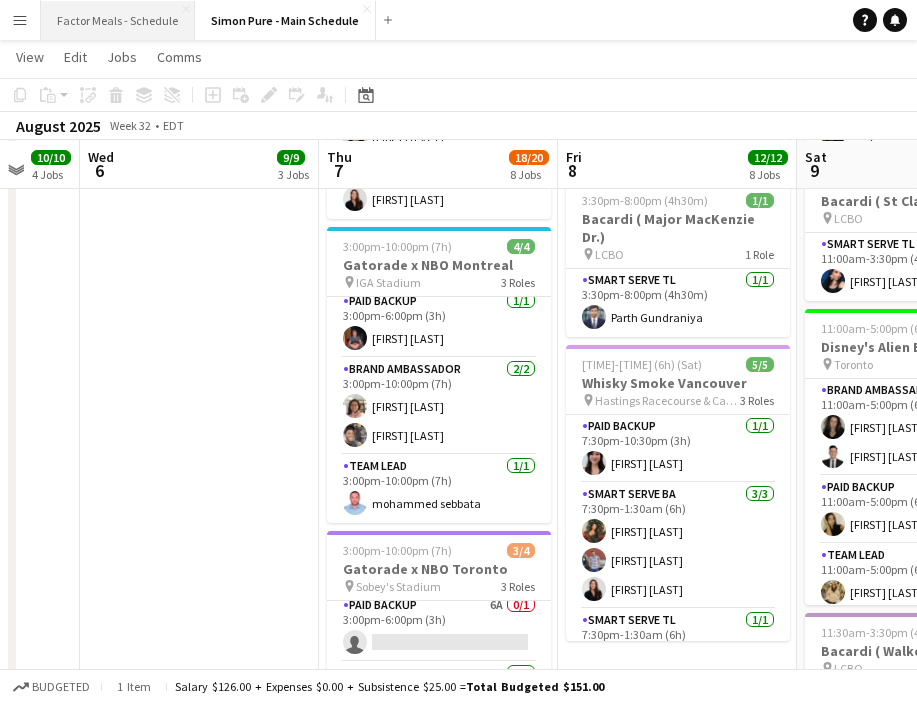 click on "Factor Meals - Schedule
Close" at bounding box center [118, 20] 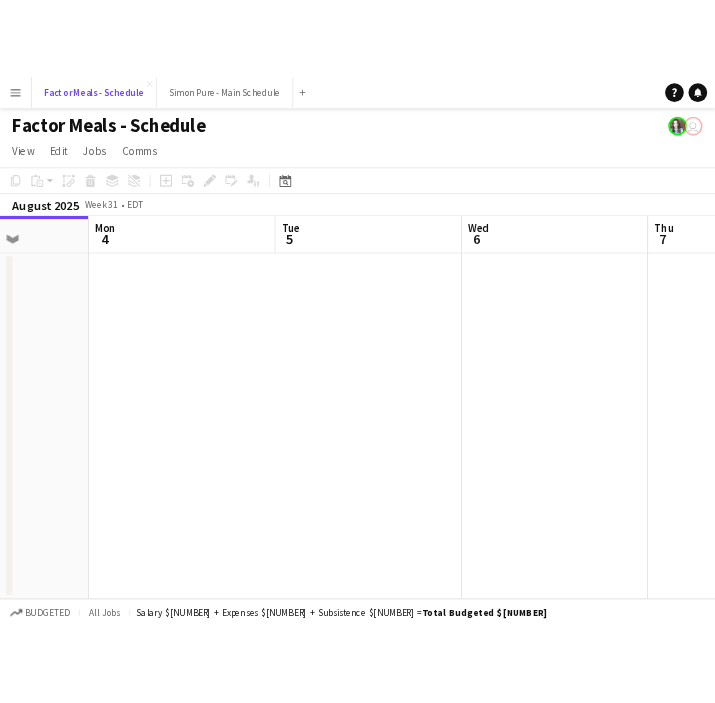 scroll, scrollTop: 0, scrollLeft: 652, axis: horizontal 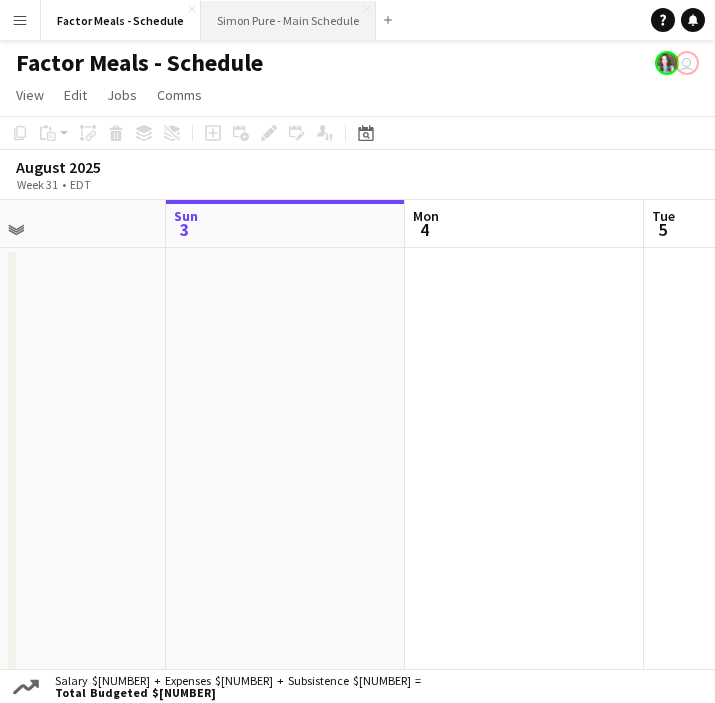 click on "Simon Pure - Main Schedule
Close" at bounding box center (288, 20) 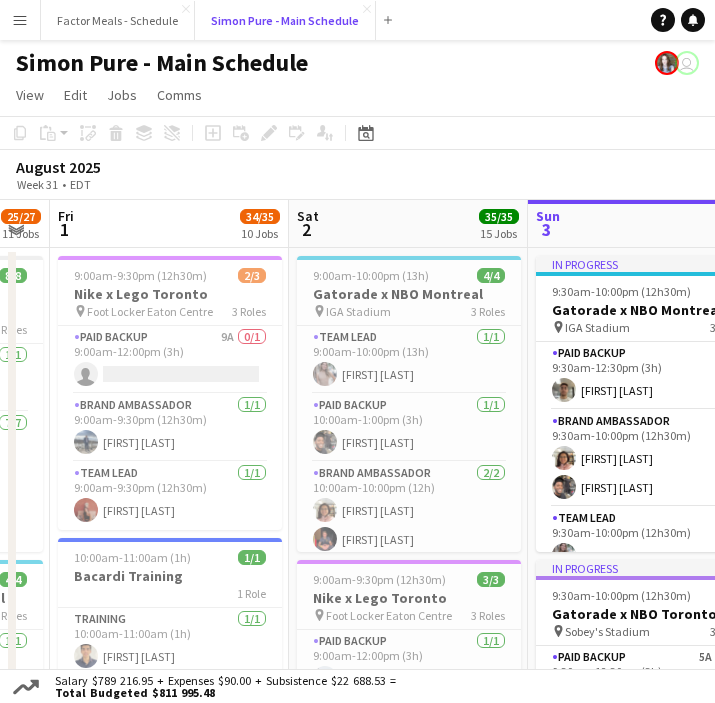 scroll, scrollTop: 0, scrollLeft: 546, axis: horizontal 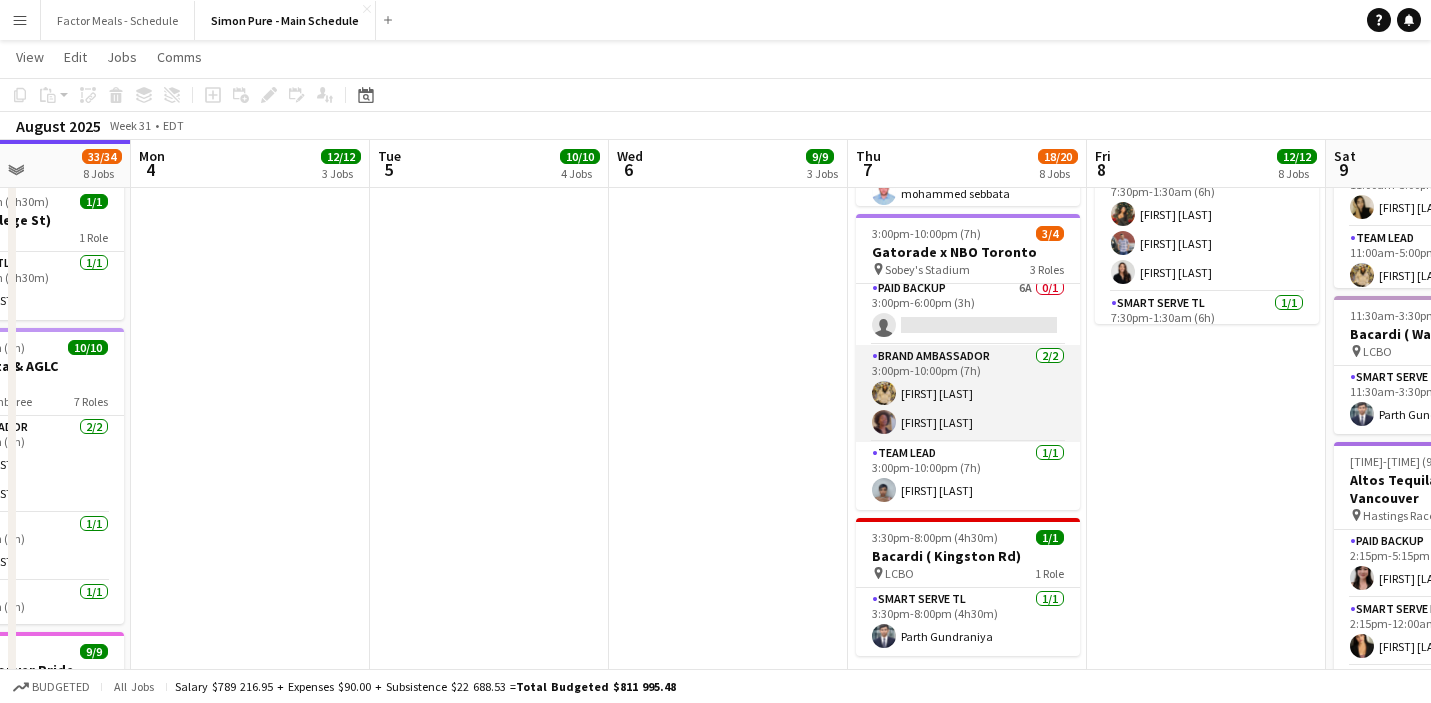 click on "Brand Ambassador    2/2   3:00pm-10:00pm (7h)
[FIRST] [LAST] [FIRST] [LAST]" at bounding box center [968, 393] 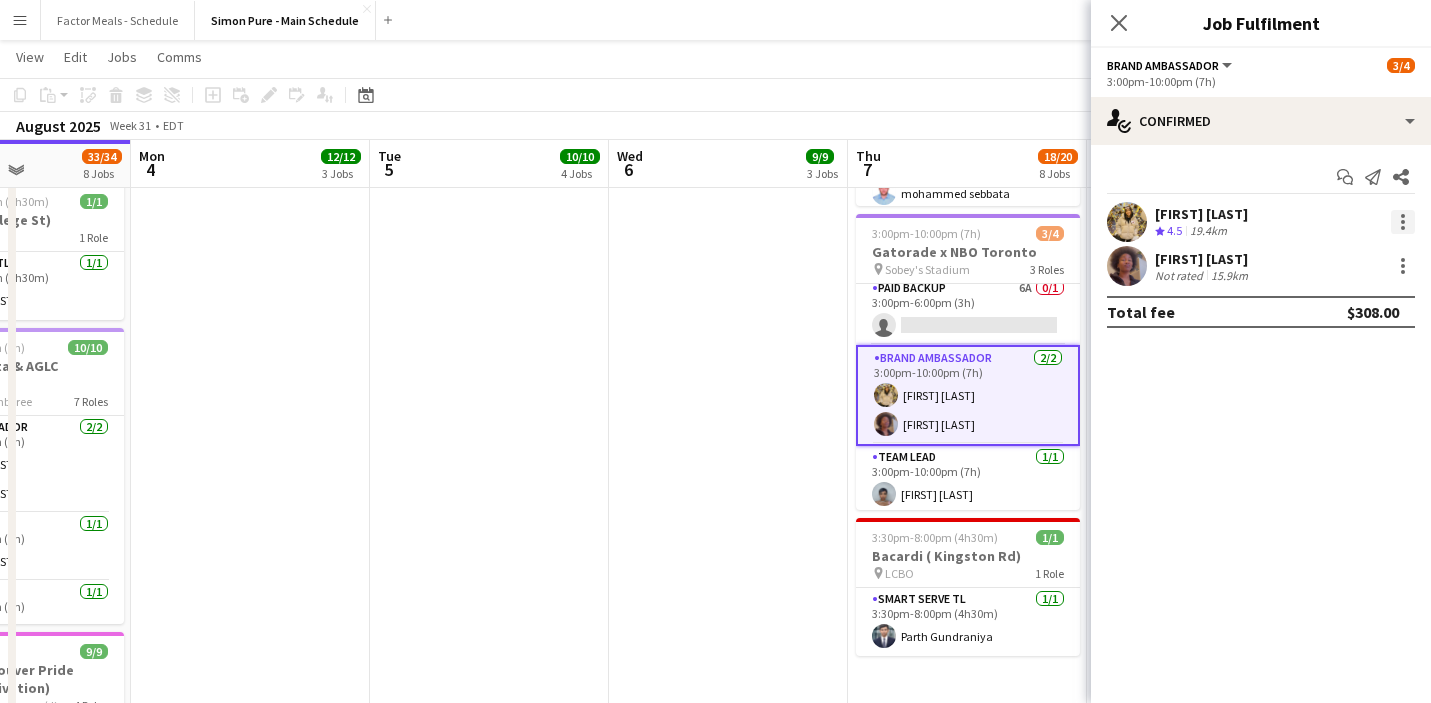 click at bounding box center (1403, 222) 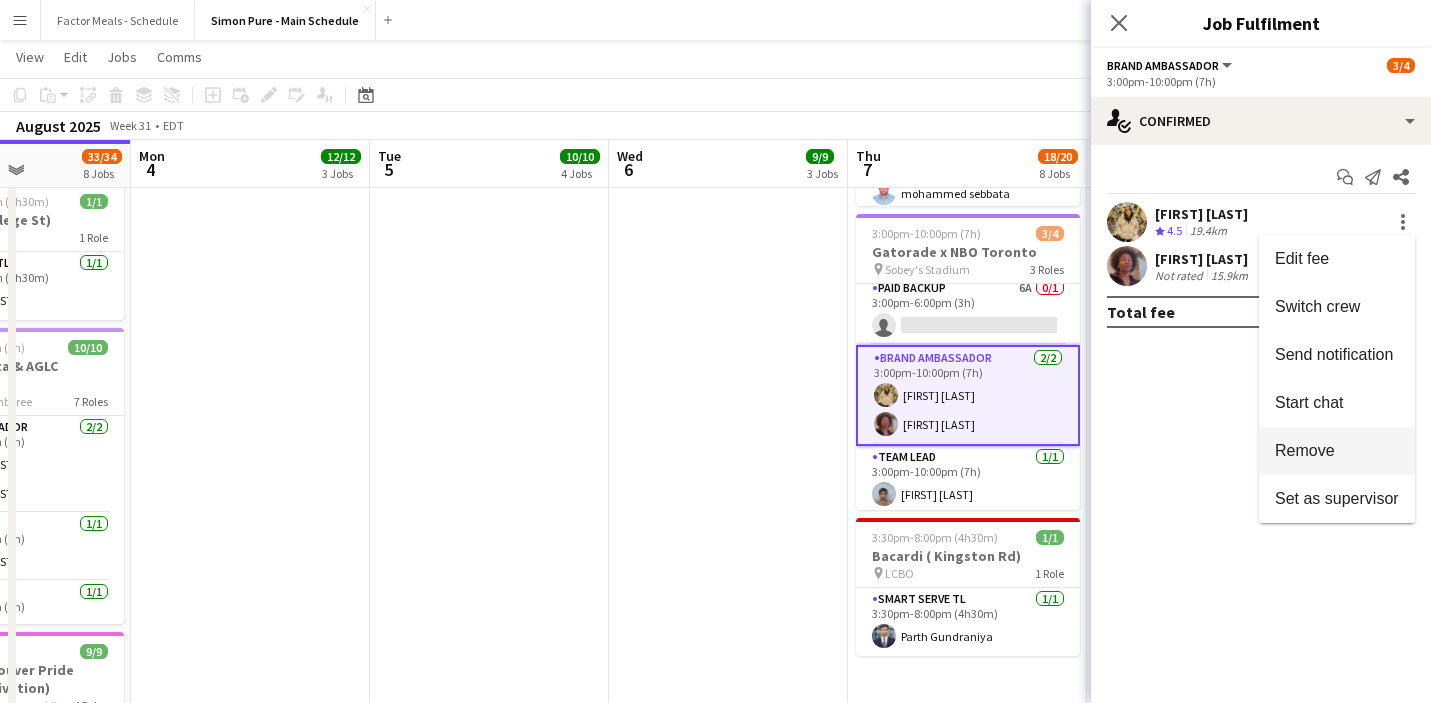 click on "Remove" at bounding box center [1305, 450] 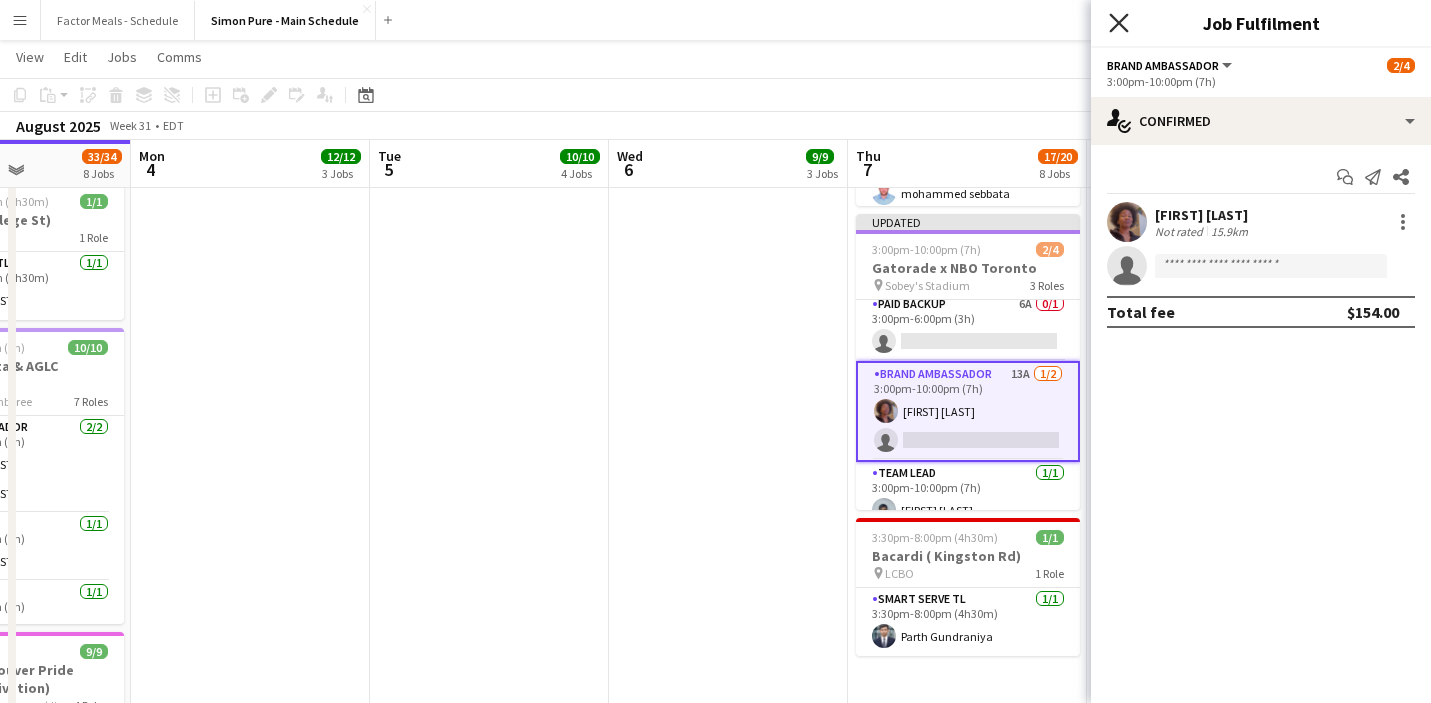 click on "Close pop-in" 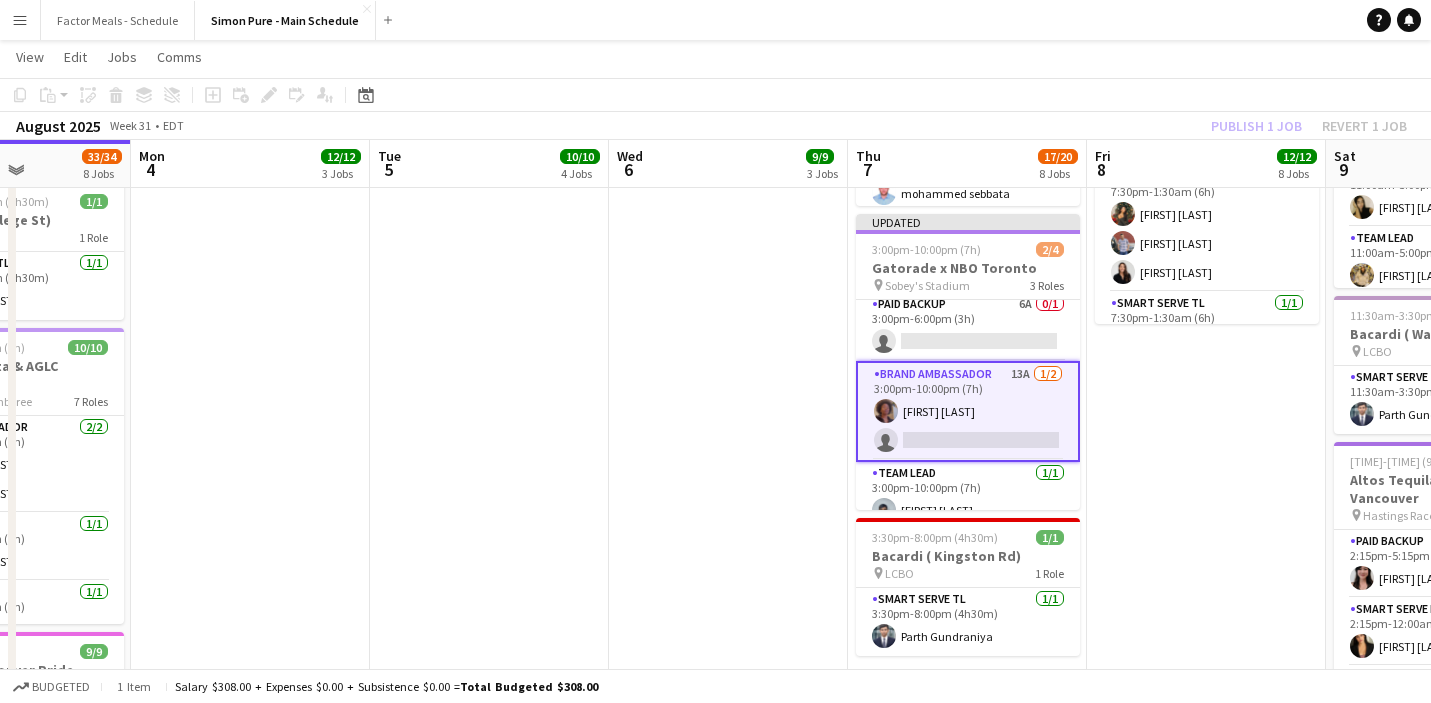 click on "[TIME]-[TIME] (8h)    1/1   HANDFUEL - Costco Roadshow Newmarket
pin
Costco Newmarket   1 Role   Team Lead   1/1   [TIME]-[TIME] (8h)
[FIRST] [LAST]     [TIME]-[TIME] (7h)    4/4   Gatorade x NBO Montreal
pin
IGA Stadium   3 Roles   Paid Backup   1/1   [TIME]-[TIME] (3h)
[FIRST] [LAST] [FIRST] [LAST]  Brand Ambassador    2/2   [TIME]-[TIME] (7h)
[FIRST] [LAST] [FIRST] [LAST]  Team Lead   1/1   [TIME]-[TIME] (7h)
[FIRST] [LAST]     [TIME]-[TIME] (7h)    4/4   Gatorade x NBO Toronto
pin
Sobey's Stadium   3 Roles   Paid Backup   1/1   [TIME]-[TIME] (3h)
[FIRST] [LAST]  Brand Ambassador    2/2   [TIME]-[TIME] (7h)
[FIRST] [LAST] [FIRST] [LAST]  Team Lead   1/1   [TIME]-[TIME] (7h)
[FIRST] [LAST]" at bounding box center (728, 466) 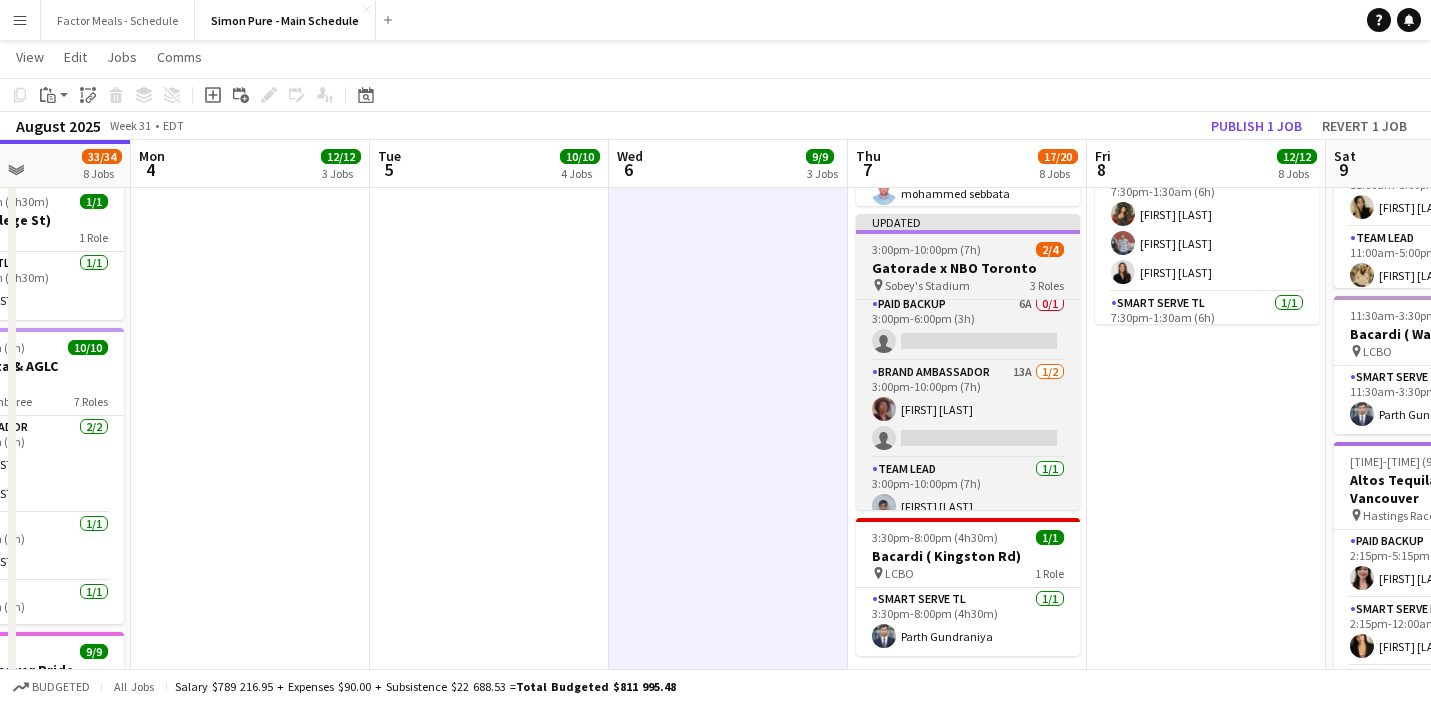 click at bounding box center [968, 232] 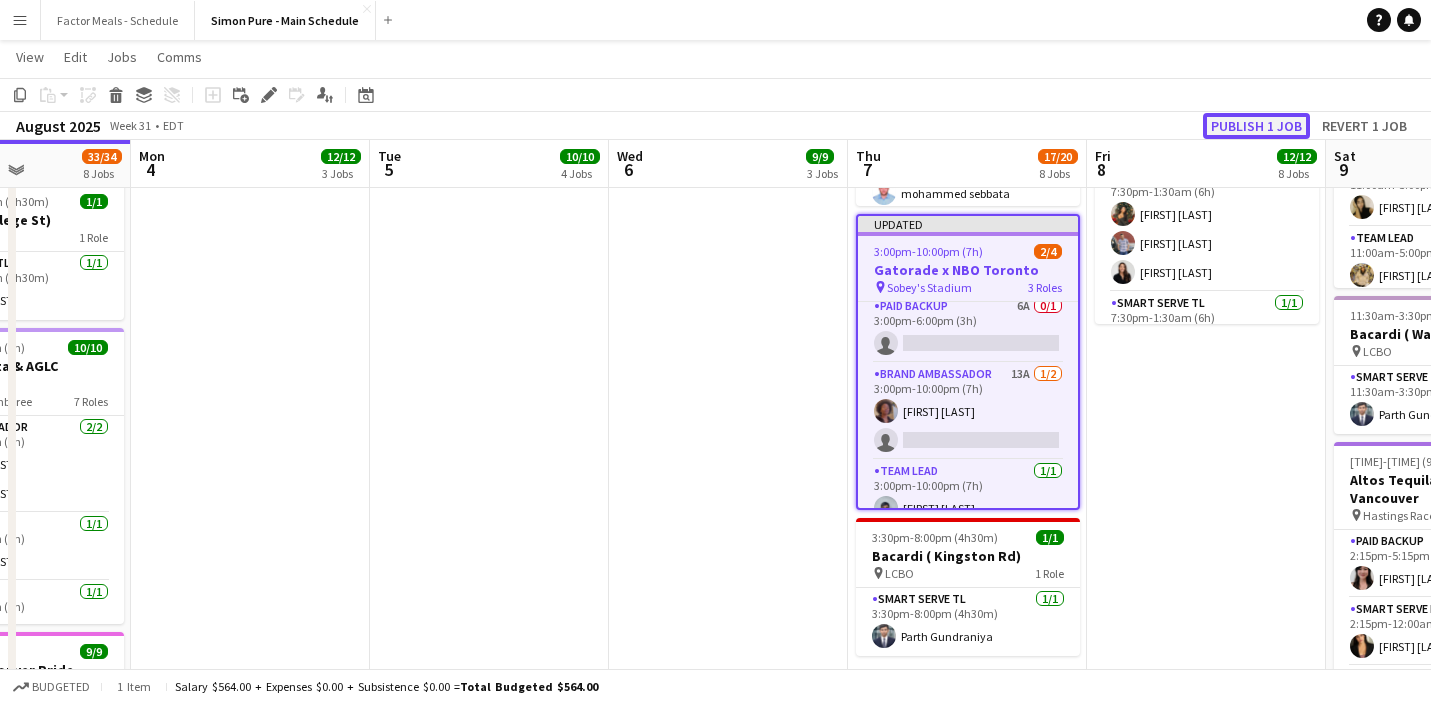 click on "Publish 1 job" 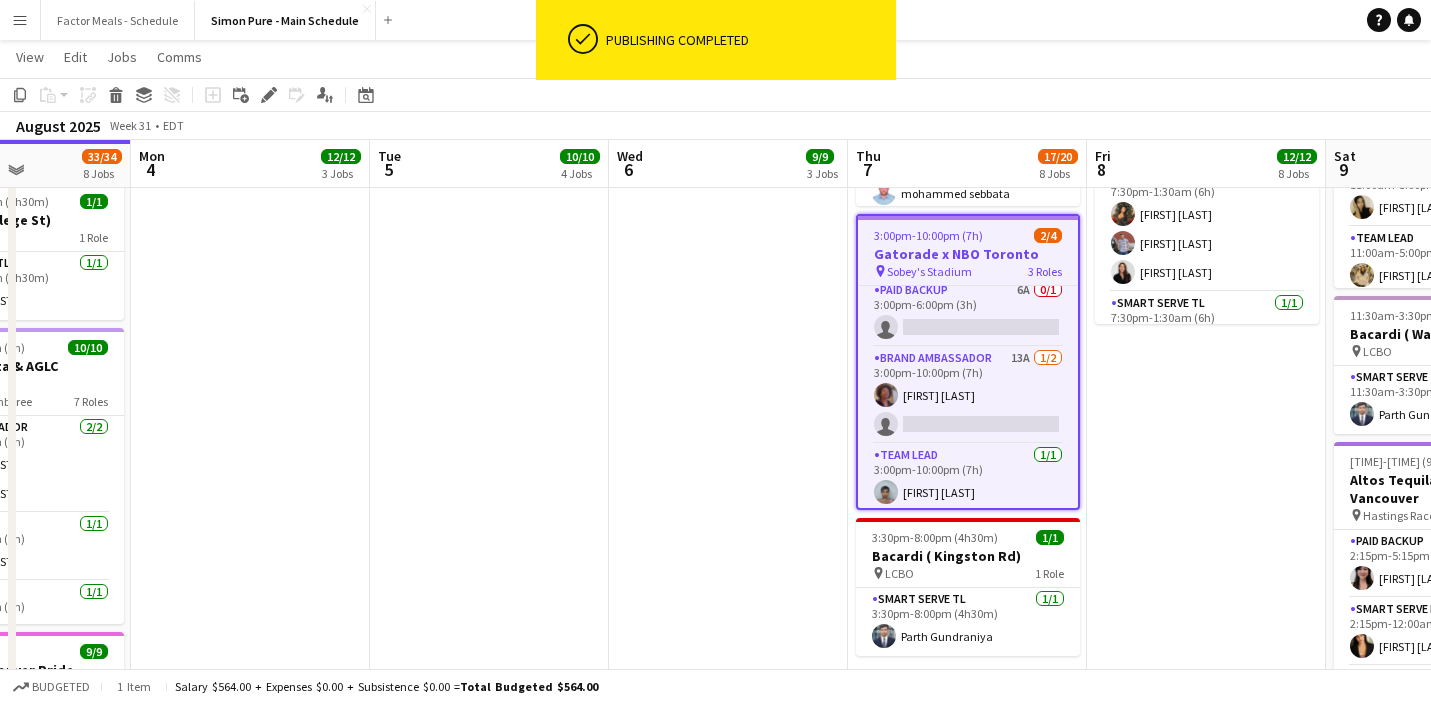 click on "[TIME]-[TIME] (4h)    1/1   Altos Tequila x Country Club Vancouver
pin
Hastings Racecourse & Casino   1 Role   Smart Serve TL   1/1   10:00am-2:00pm (4h)
[FIRST] [LAST]     11:00am-7:00pm (8h)    1/1   HANDFUEL - Costco Roadshow Newmarket
pin
Costco Newmarket   1 Role   Team Lead   1/1   11:00am-7:00pm (8h)
[FIRST] [LAST]     2:00pm-6:00pm (4h)    1/1   FlashFood APP USA Richmond Virginia #504
pin
Kroger   1 Role   Team Lead   1/1   2:00pm-6:00pm (4h)
[FIRST] [LAST]     2:00pm-6:00pm (4h)    1/1   FlashFood APP USA Richmond Virginia #509
pin
Kroger   1 Role   Team Lead   1/1   2:00pm-6:00pm (4h)
[FIRST] [LAST]     3:30pm-8:00pm (4h30m)    1/1   Bacardi ( Front St E)
pin
LCBO    1 Role   Smart Serve TL   1/1   3:30pm-8:00pm (4h30m)
[FIRST] [LAST]     3:30pm-8:00pm (4h30m)    1/1   Bacardi ( Hanna Ave)" at bounding box center (1206, 466) 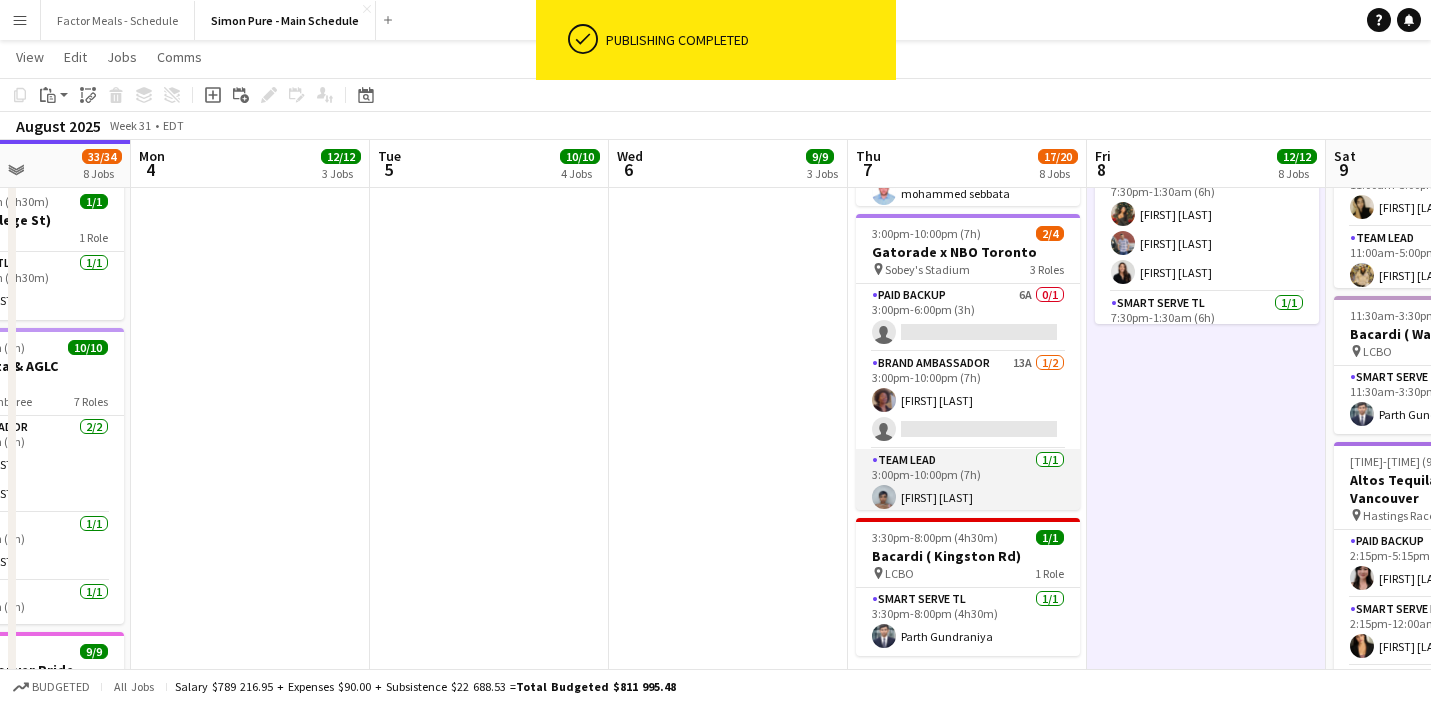 scroll, scrollTop: 3, scrollLeft: 0, axis: vertical 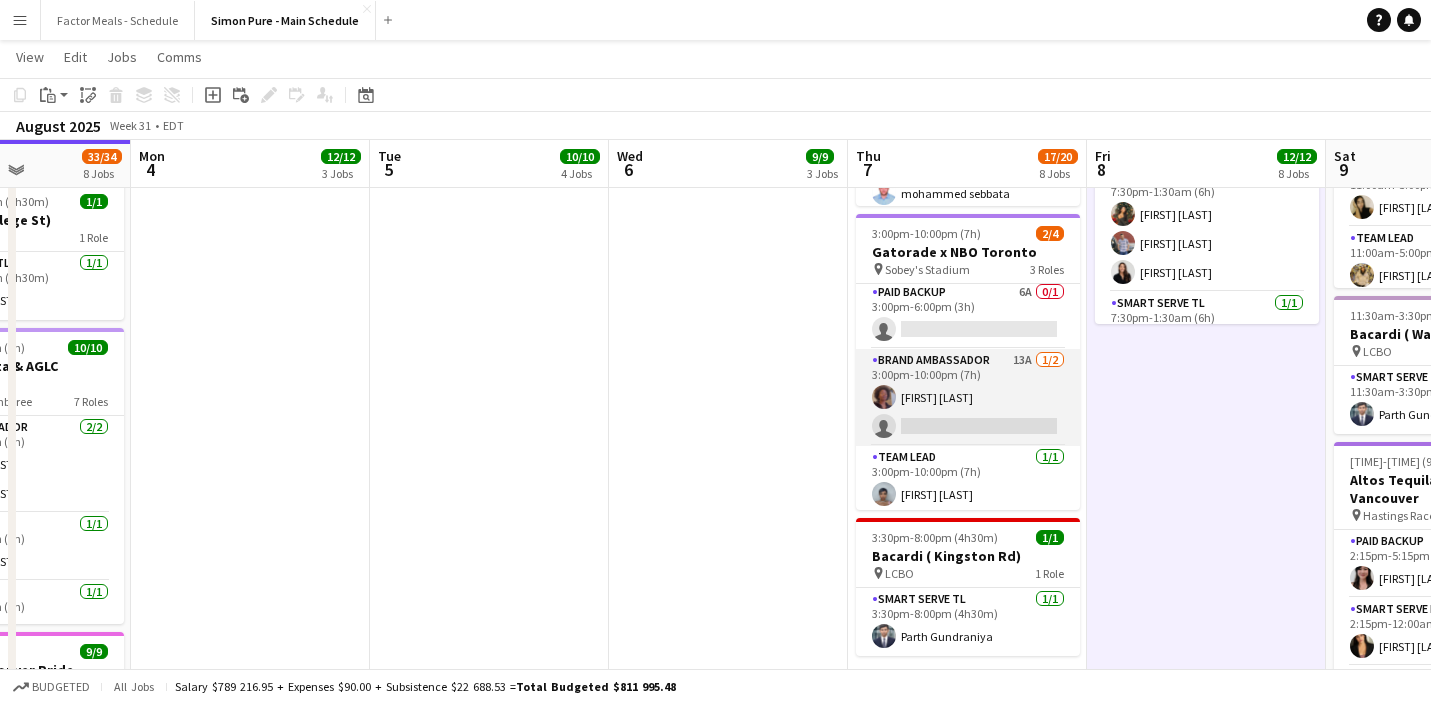 click on "Brand Ambassador    13A   1/2   3:00pm-10:00pm (7h)
[FIRST] [LAST]
single-neutral-actions" at bounding box center (968, 397) 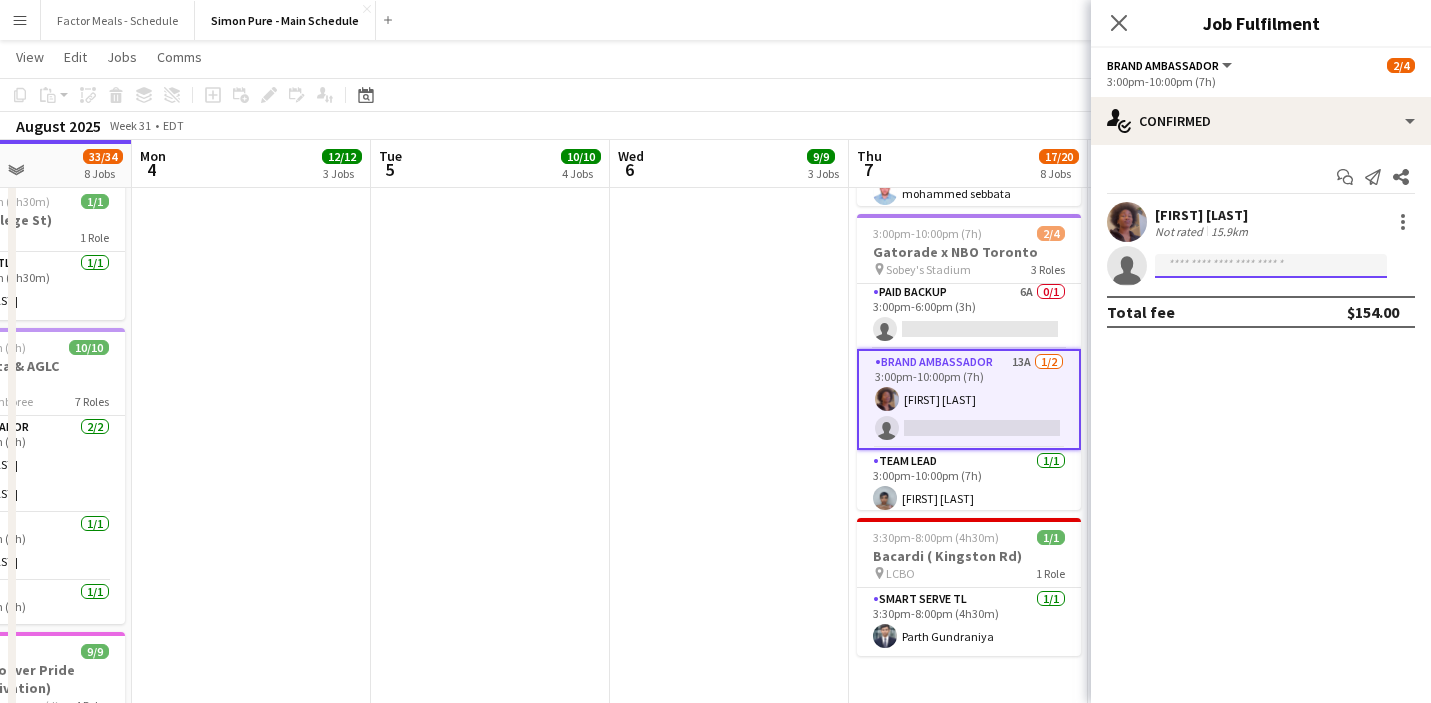 click 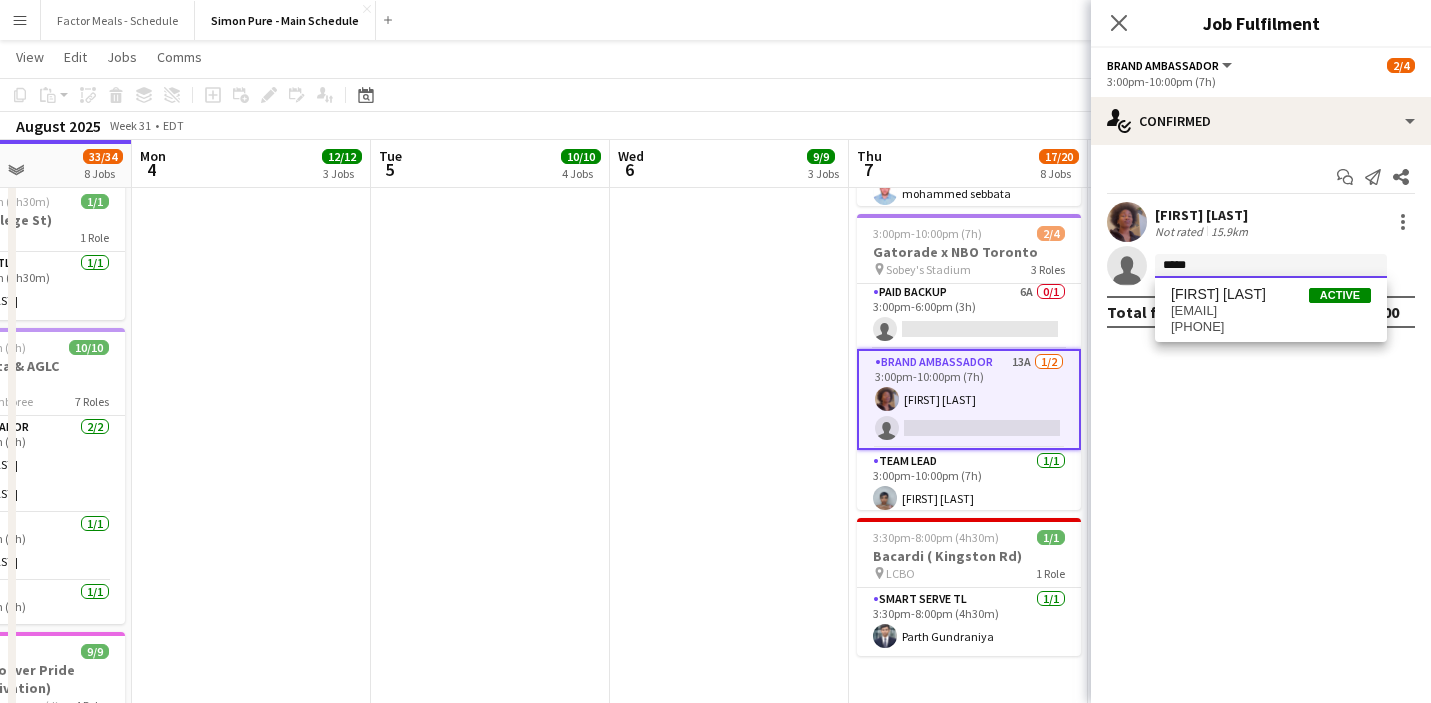 type on "*****" 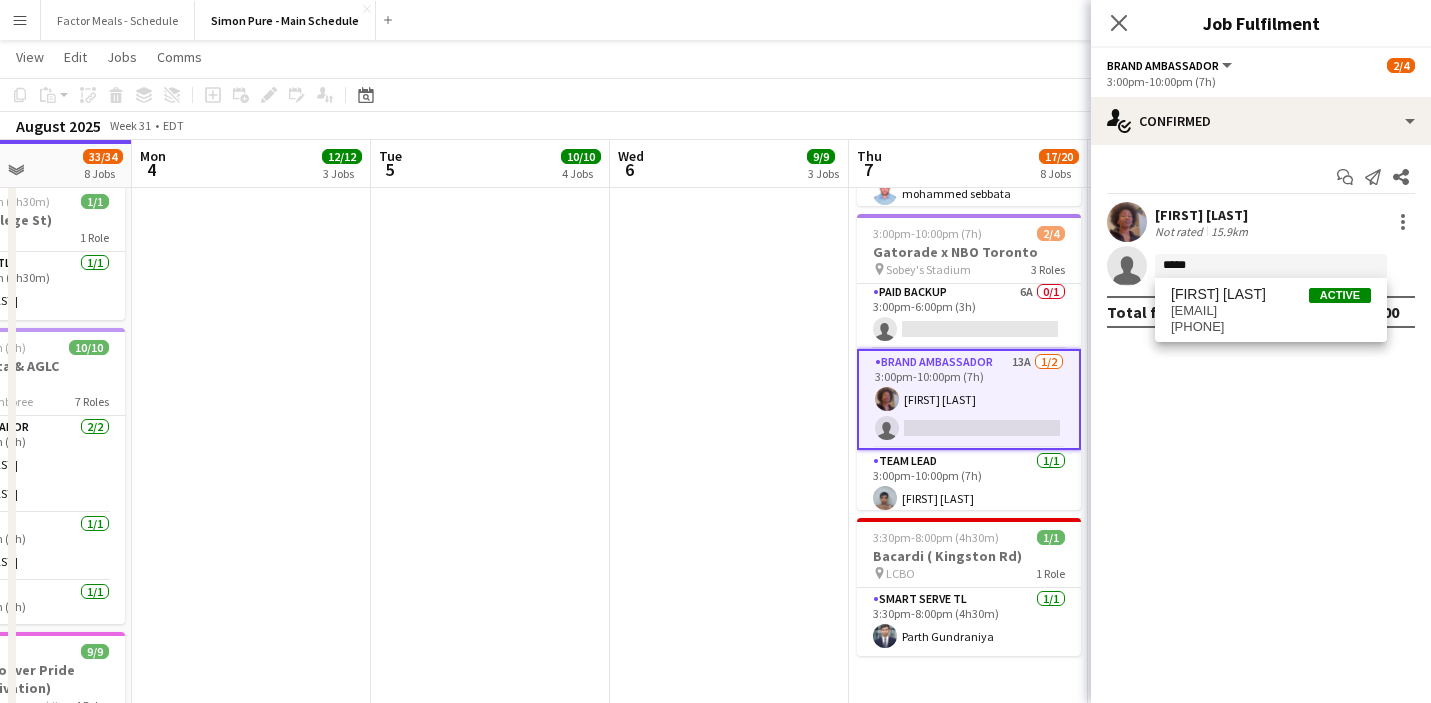 click on "[EMAIL]" at bounding box center [1271, 311] 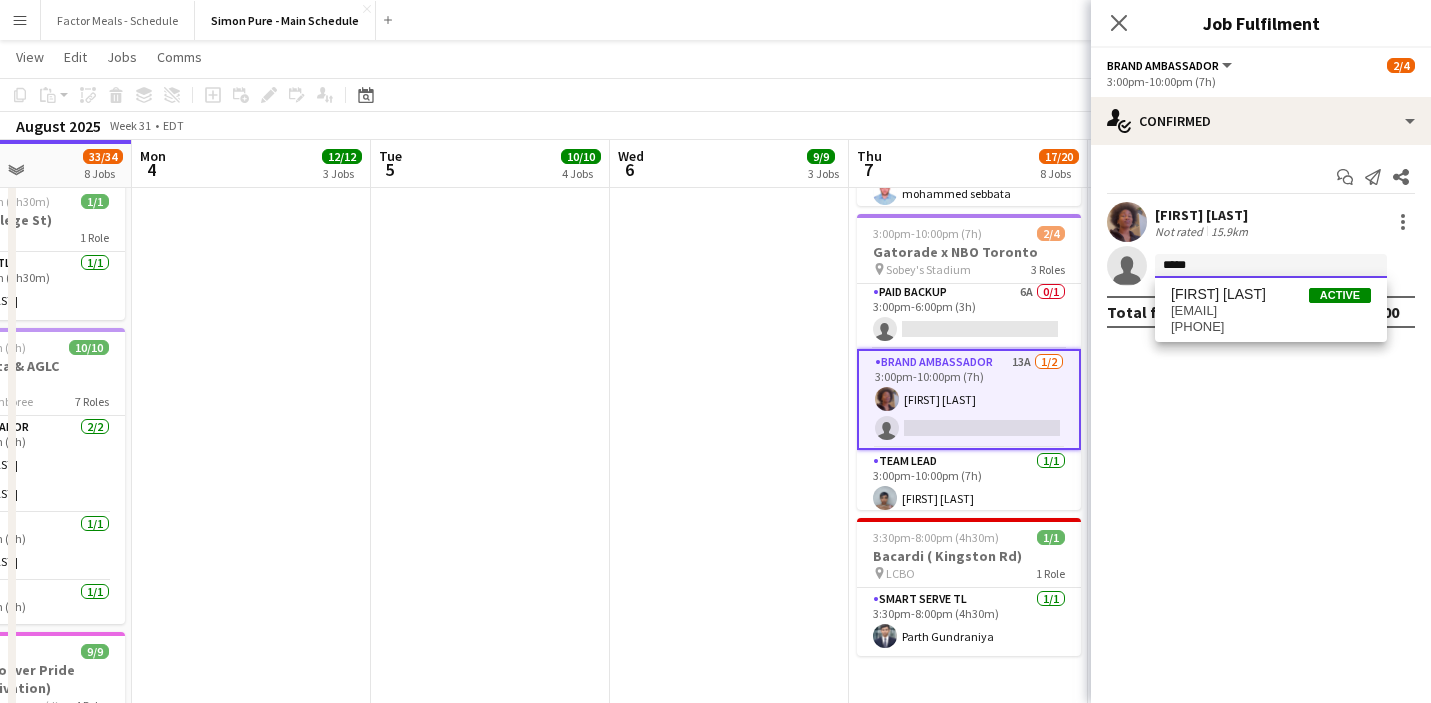 type 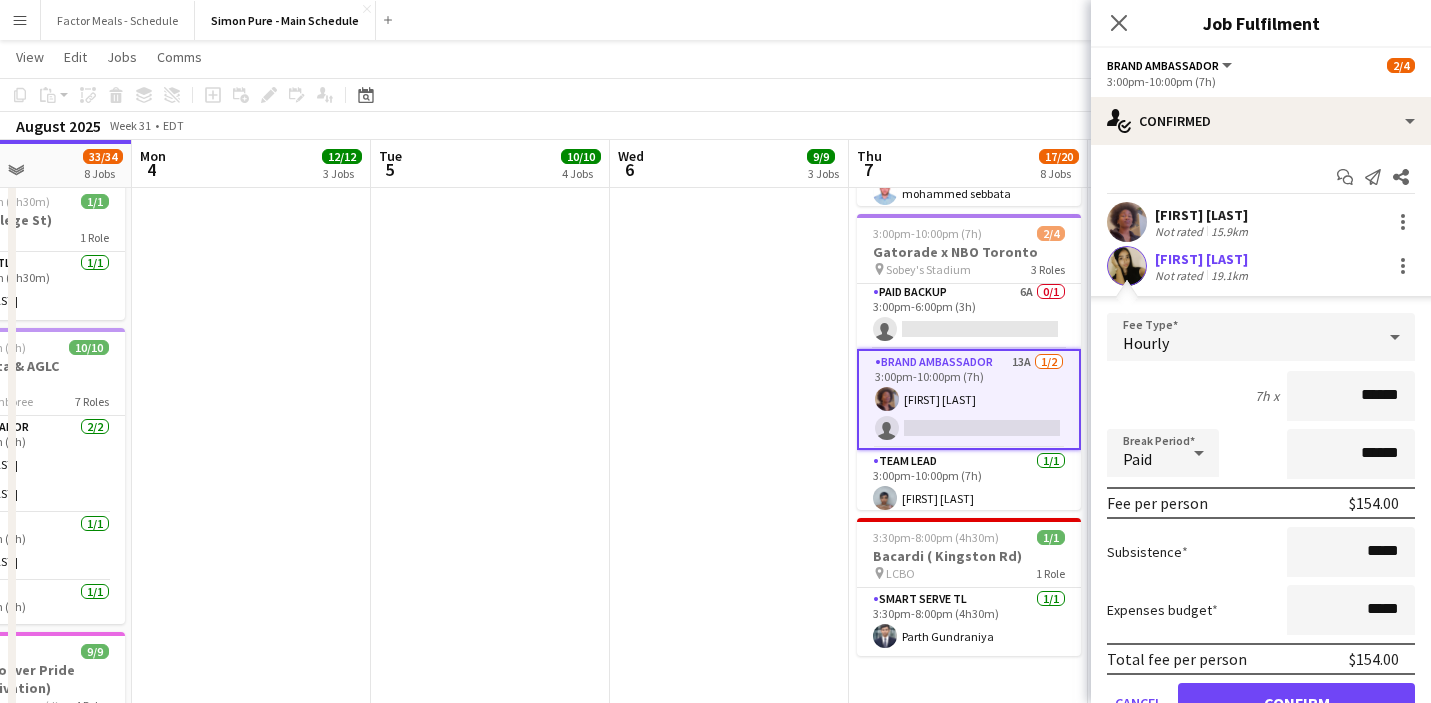 scroll, scrollTop: 95, scrollLeft: 0, axis: vertical 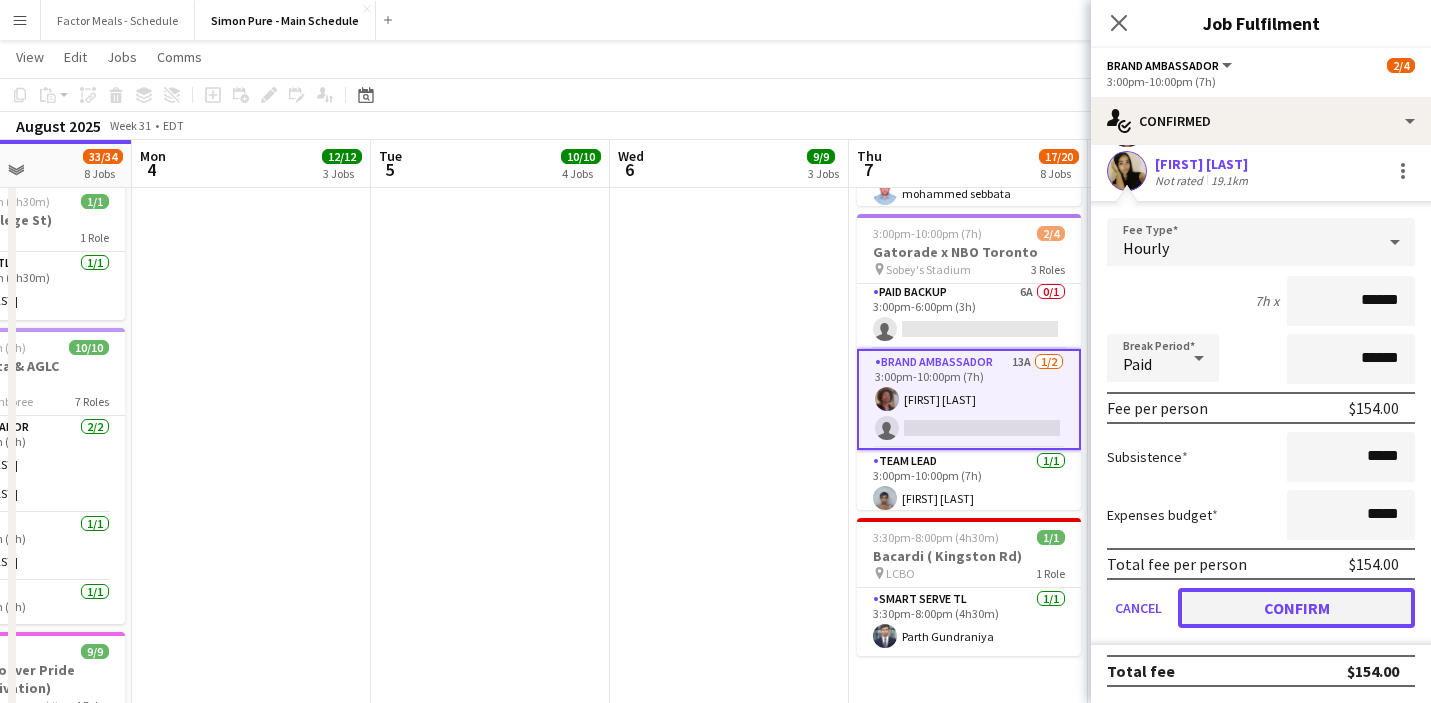 click on "Confirm" at bounding box center [1296, 608] 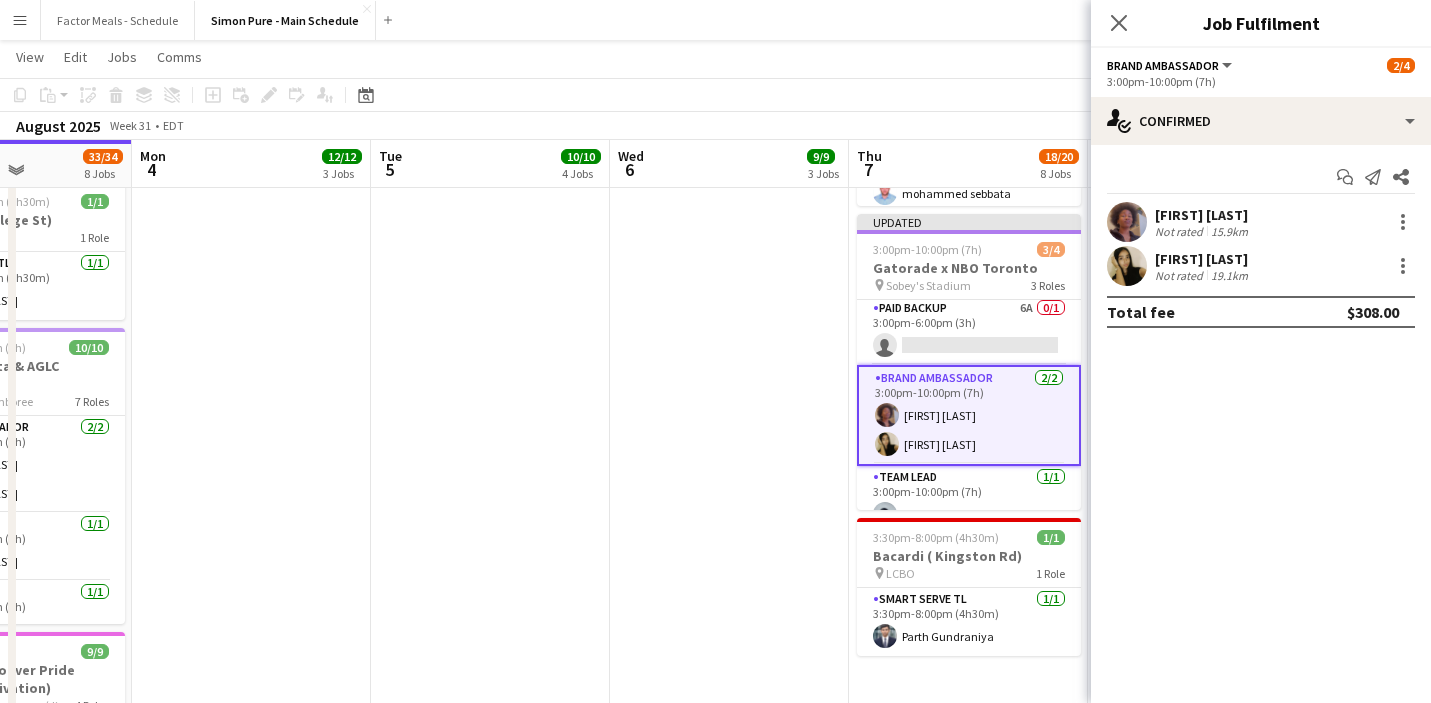 scroll, scrollTop: 0, scrollLeft: 0, axis: both 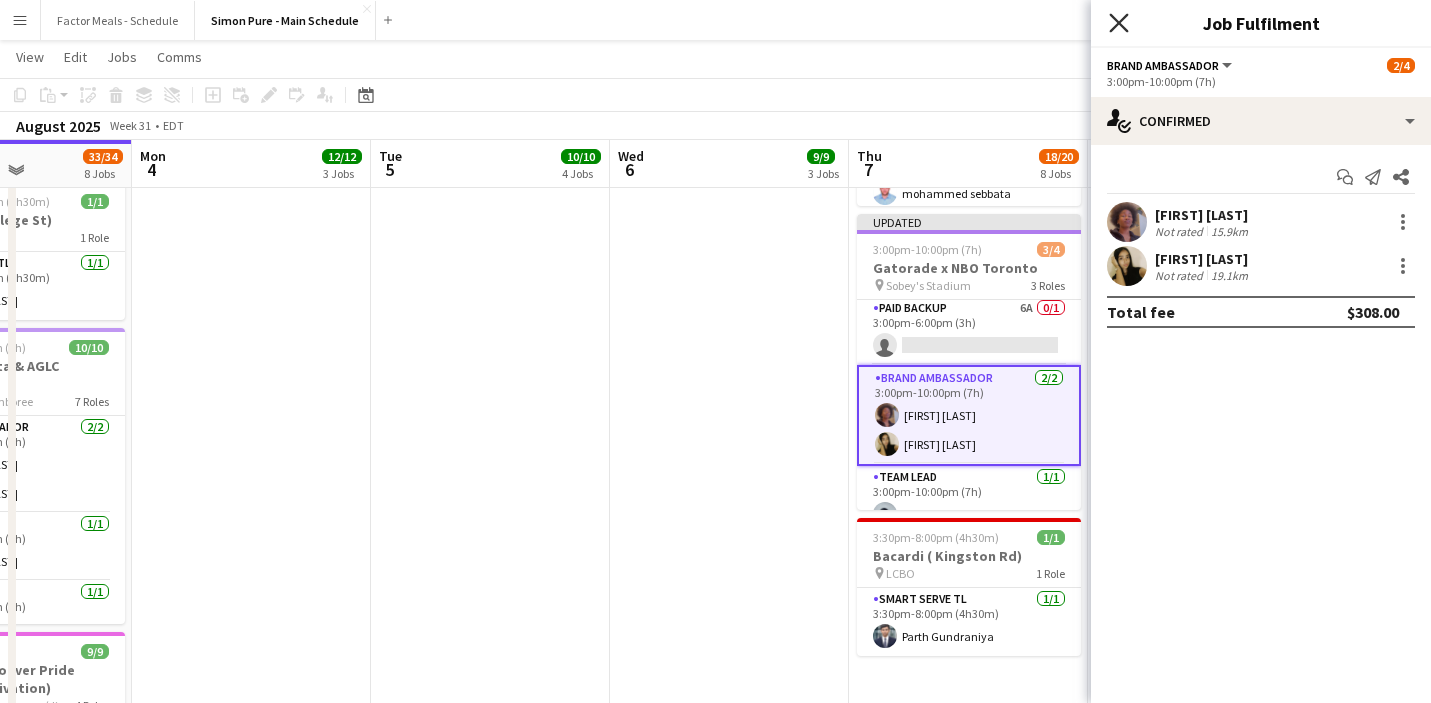 click on "Close pop-in" 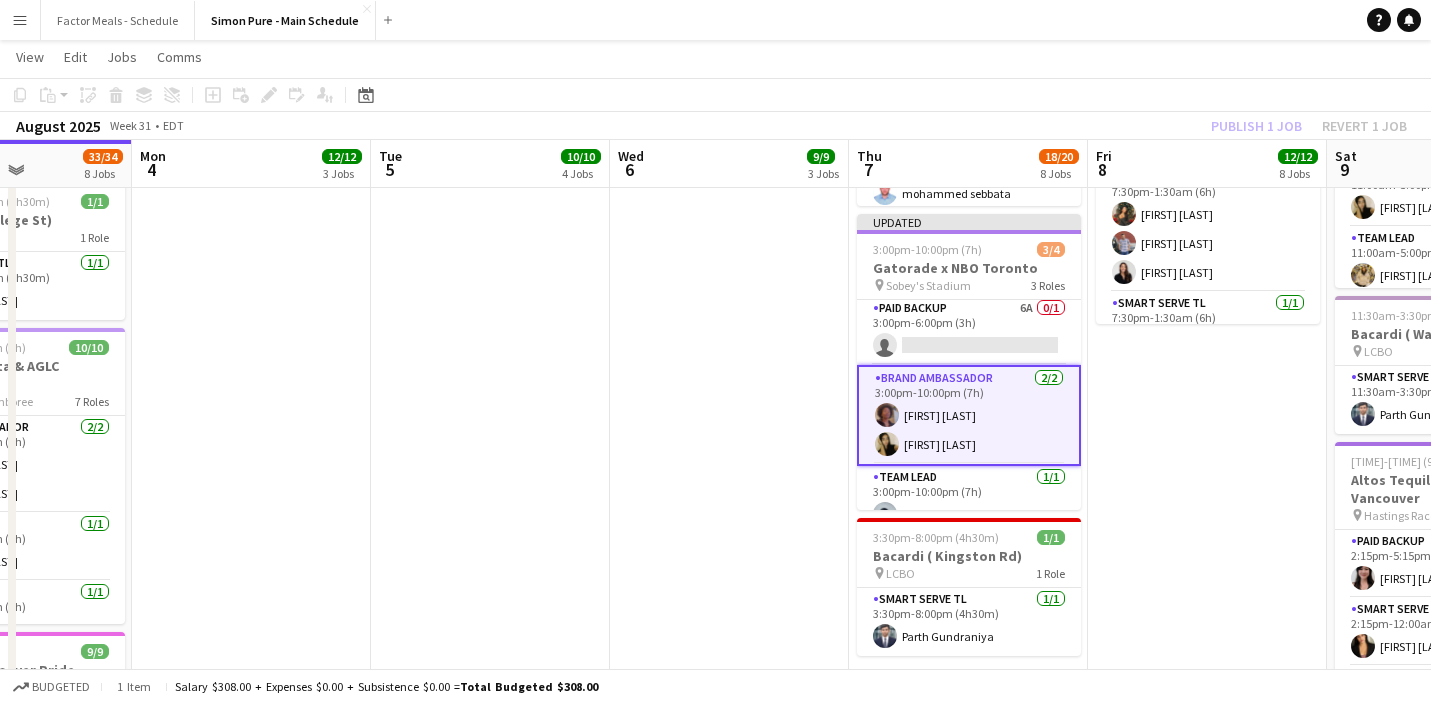 click on "[TIME]-[TIME] (8h)    1/1   HANDFUEL - Costco Roadshow Newmarket
pin
Costco Newmarket   1 Role   Team Lead   1/1   [TIME]-[TIME] (8h)
[FIRST] [LAST]     [TIME]-[TIME] (7h)    4/4   Gatorade x NBO Montreal
pin
IGA Stadium   3 Roles   Paid Backup   1/1   [TIME]-[TIME] (3h)
[FIRST] [LAST] [FIRST] [LAST]  Brand Ambassador    2/2   [TIME]-[TIME] (7h)
[FIRST] [LAST] [FIRST] [LAST]  Team Lead   1/1   [TIME]-[TIME] (7h)
[FIRST] [LAST]     [TIME]-[TIME] (7h)    4/4   Gatorade x NBO Toronto
pin
Sobey's Stadium   3 Roles   Paid Backup   1/1   [TIME]-[TIME] (3h)
[FIRST] [LAST]  Brand Ambassador    2/2   [TIME]-[TIME] (7h)
[FIRST] [LAST] [FIRST] [LAST]  Team Lead   1/1   [TIME]-[TIME] (7h)
[FIRST] [LAST]" at bounding box center (729, 466) 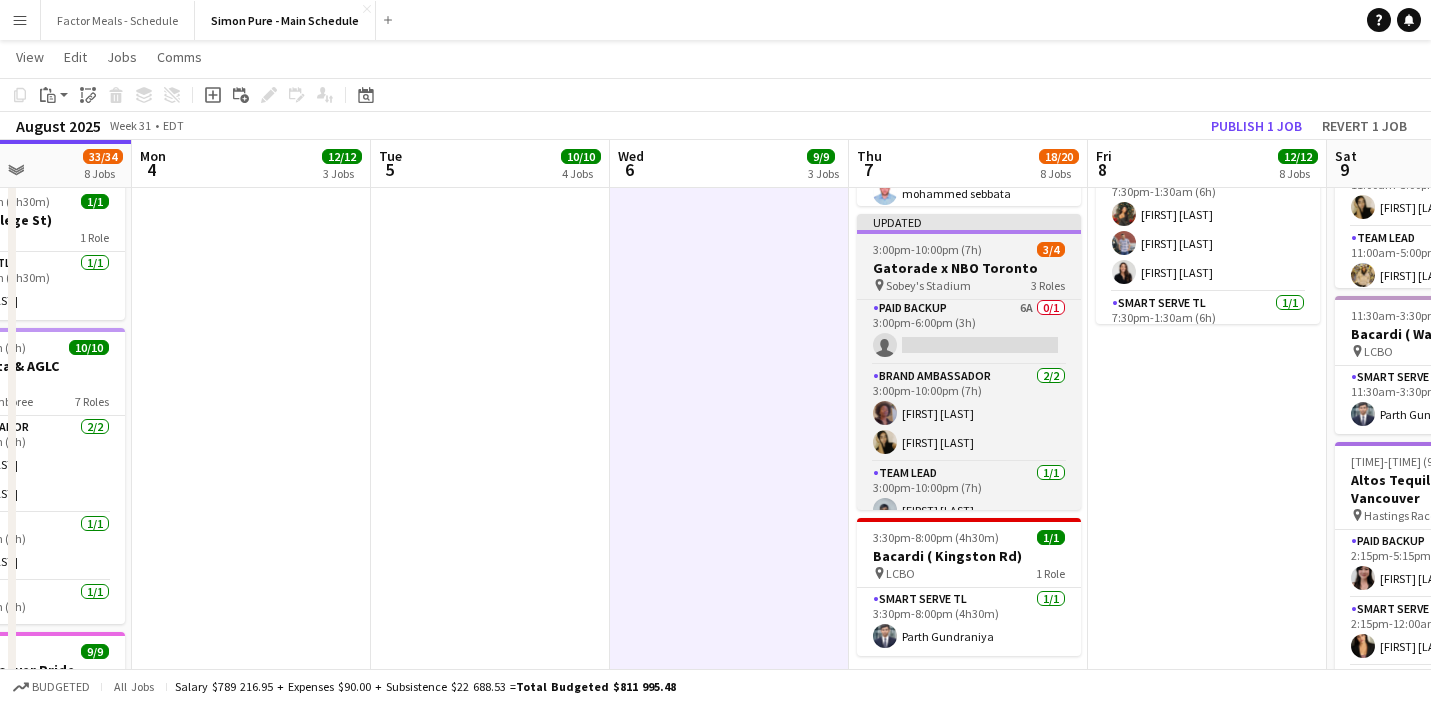 click at bounding box center (969, 232) 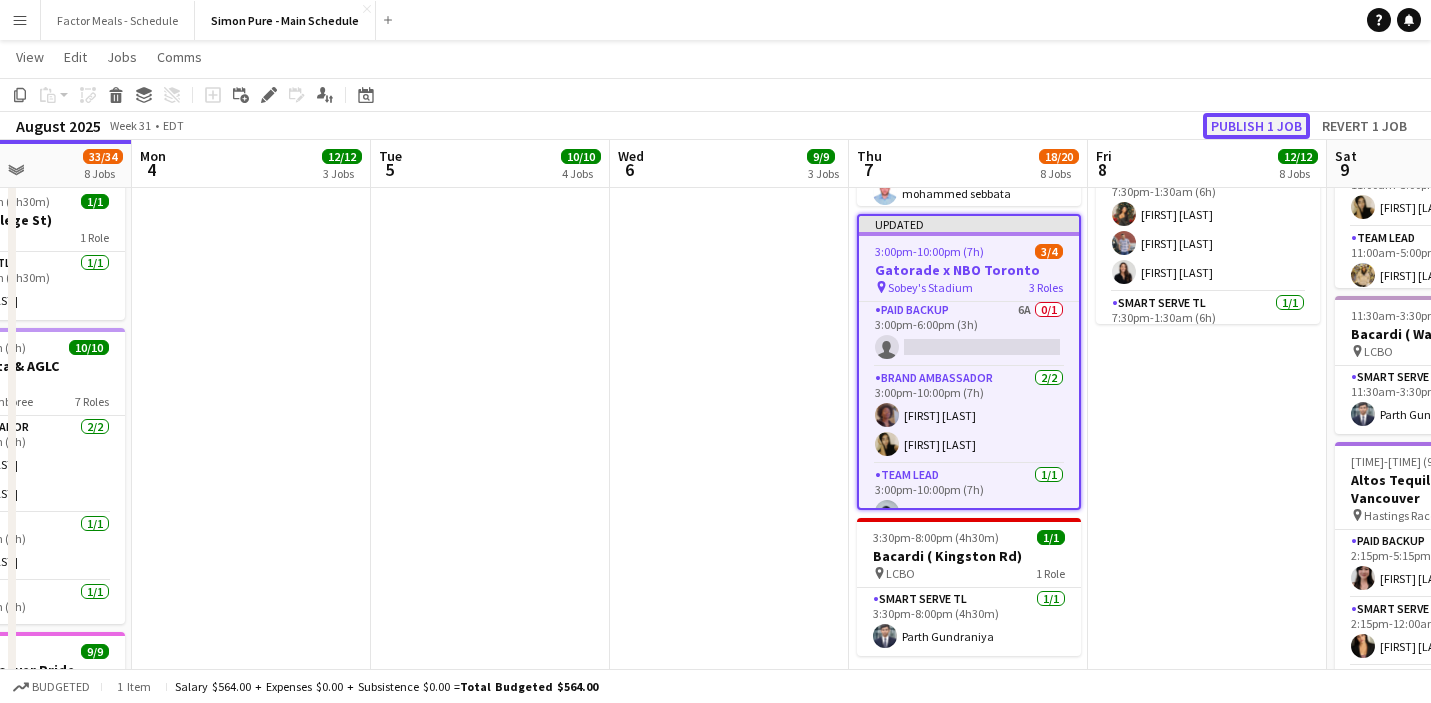 click on "Publish 1 job" 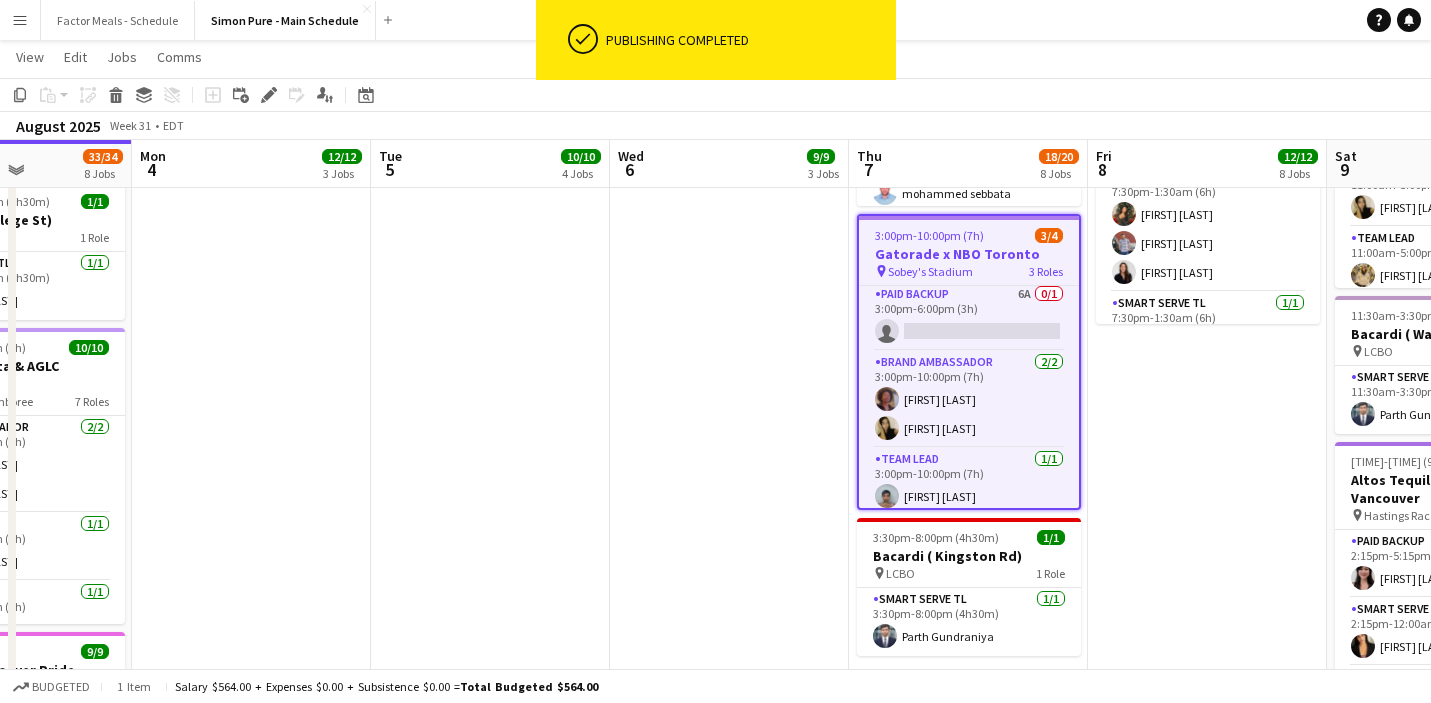 click on "[TIME]-[TIME] (4h)    1/1   Altos Tequila x Country Club Vancouver
pin
Hastings Racecourse & Casino   1 Role   Smart Serve TL   1/1   10:00am-2:00pm (4h)
[FIRST] [LAST]     11:00am-7:00pm (8h)    1/1   HANDFUEL - Costco Roadshow Newmarket
pin
Costco Newmarket   1 Role   Team Lead   1/1   11:00am-7:00pm (8h)
[FIRST] [LAST]     2:00pm-6:00pm (4h)    1/1   FlashFood APP USA Richmond Virginia #504
pin
Kroger   1 Role   Team Lead   1/1   2:00pm-6:00pm (4h)
[FIRST] [LAST]     2:00pm-6:00pm (4h)    1/1   FlashFood APP USA Richmond Virginia #509
pin
Kroger   1 Role   Team Lead   1/1   2:00pm-6:00pm (4h)
[FIRST] [LAST]     3:30pm-8:00pm (4h30m)    1/1   Bacardi ( Front St E)
pin
LCBO    1 Role   Smart Serve TL   1/1   3:30pm-8:00pm (4h30m)
[FIRST] [LAST]     3:30pm-8:00pm (4h30m)    1/1   Bacardi ( Hanna Ave)" at bounding box center (1207, 466) 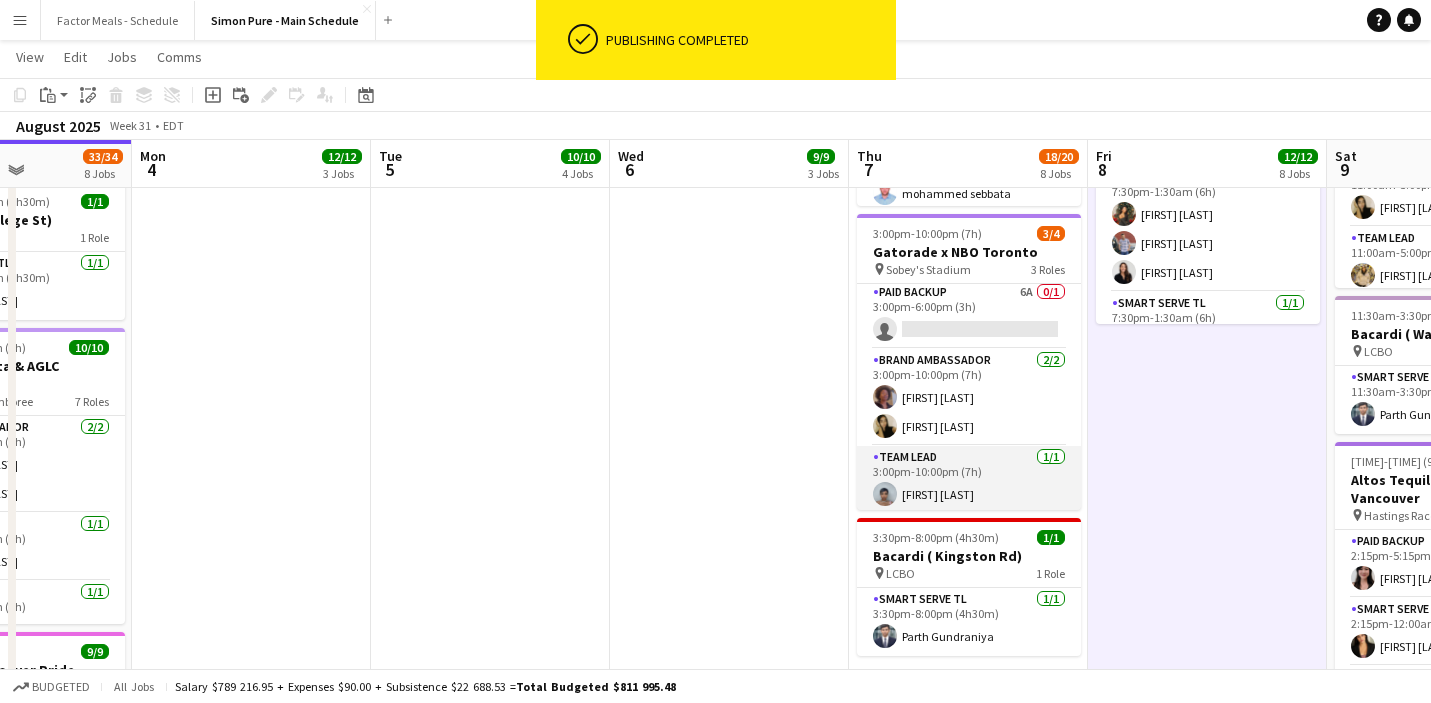 scroll, scrollTop: 0, scrollLeft: 0, axis: both 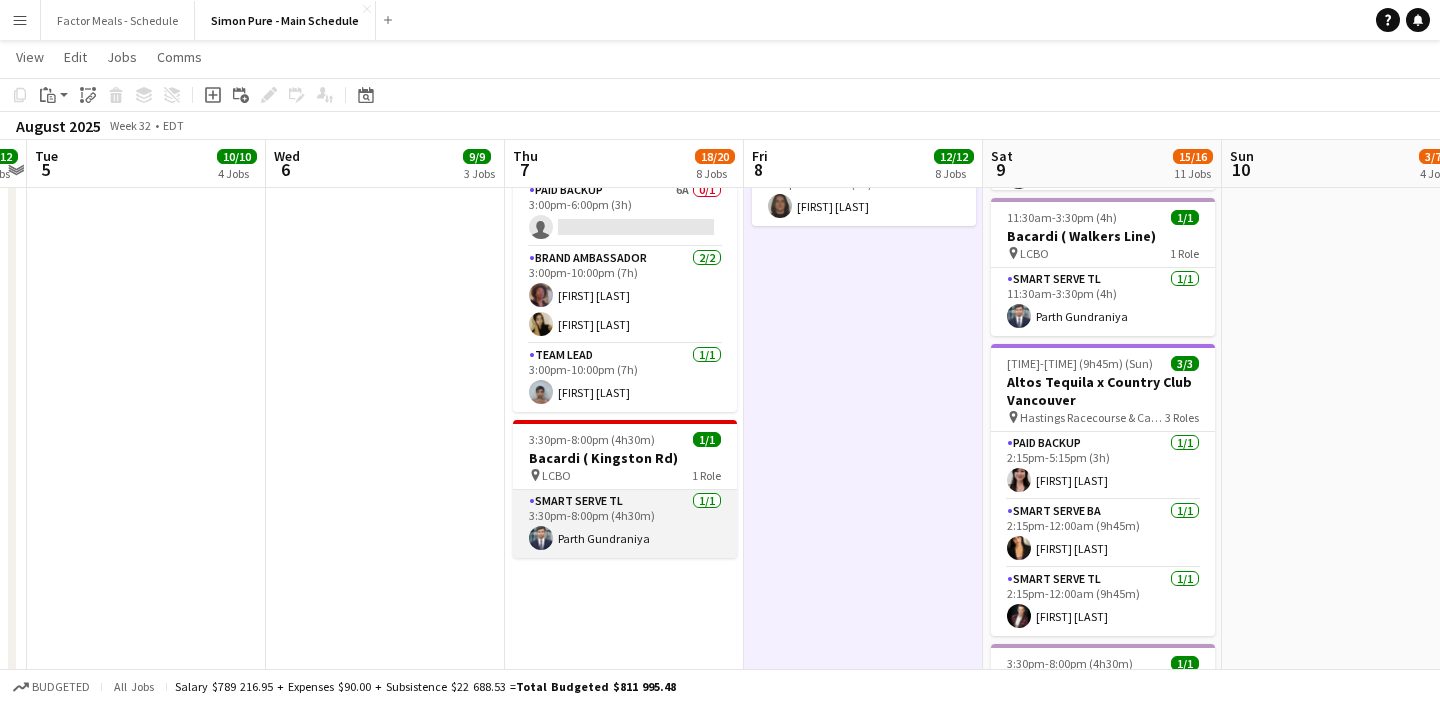 click on "Smart Serve TL   1/1   3:30pm-8:00pm (4h30m)
[FIRST] [LAST]" at bounding box center [625, 524] 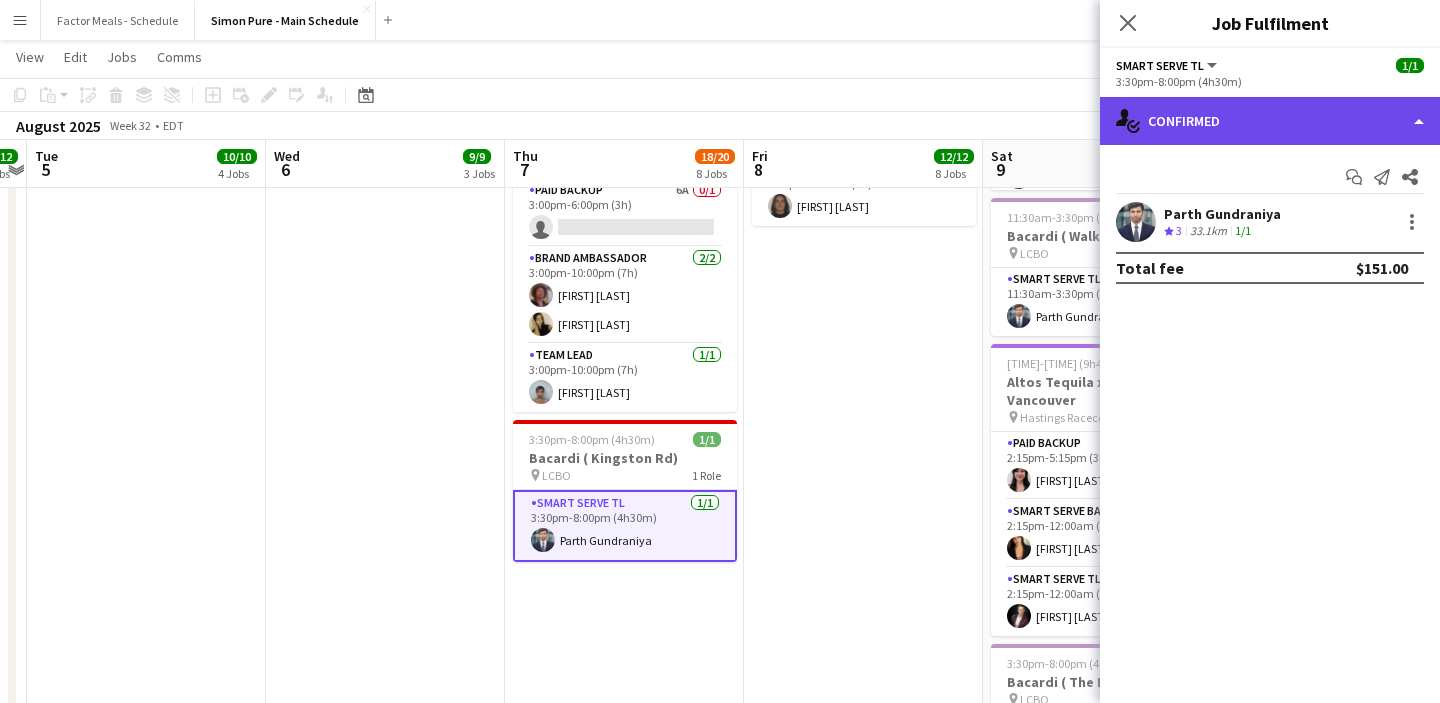click on "single-neutral-actions-check-2
Confirmed" 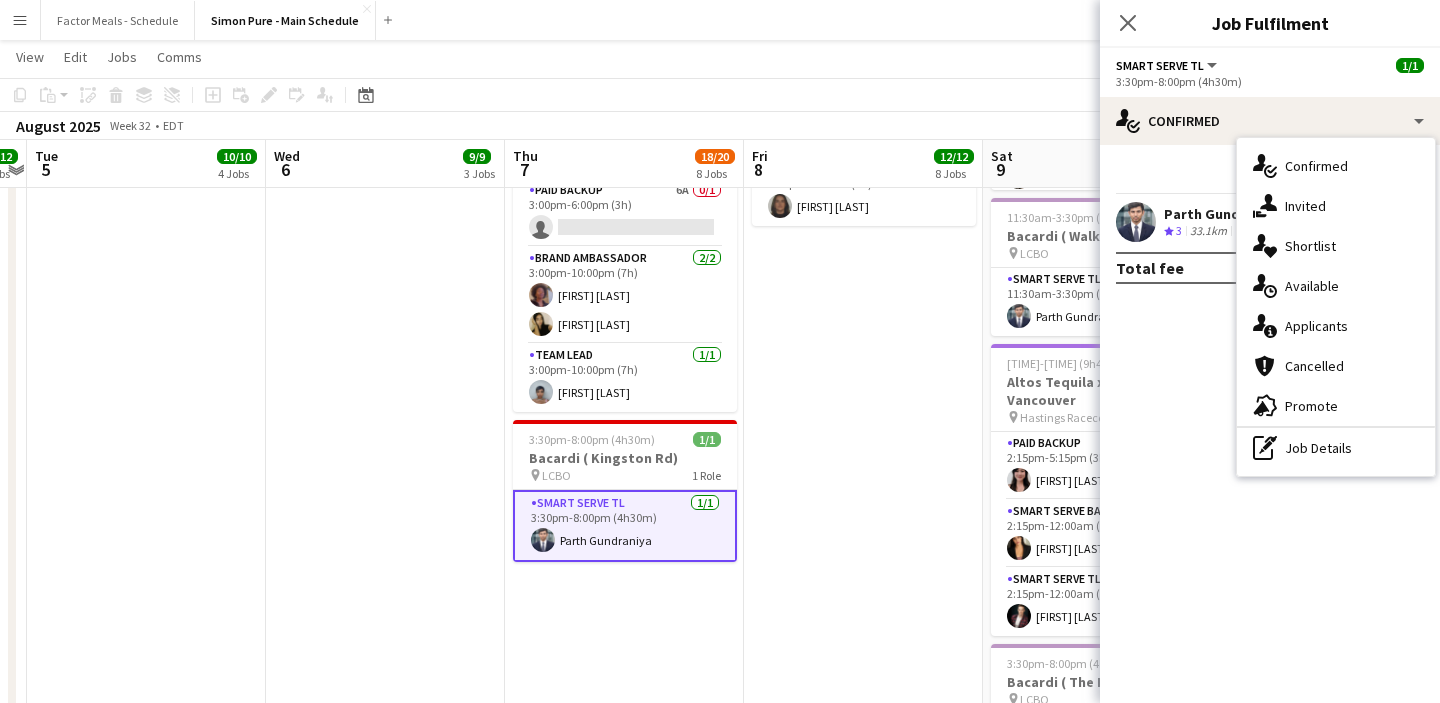 click on "[TIME]-[TIME] (4h)    1/1   Altos Tequila x Country Club Vancouver
pin
Hastings Racecourse & Casino   1 Role   Smart Serve TL   1/1   10:00am-2:00pm (4h)
[FIRST] [LAST]     11:00am-7:00pm (8h)    1/1   HANDFUEL - Costco Roadshow Newmarket
pin
Costco Newmarket   1 Role   Team Lead   1/1   11:00am-7:00pm (8h)
[FIRST] [LAST]     2:00pm-6:00pm (4h)    1/1   FlashFood APP USA Richmond Virginia #504
pin
Kroger   1 Role   Team Lead   1/1   2:00pm-6:00pm (4h)
[FIRST] [LAST]     2:00pm-6:00pm (4h)    1/1   FlashFood APP USA Richmond Virginia #509
pin
Kroger   1 Role   Team Lead   1/1   2:00pm-6:00pm (4h)
[FIRST] [LAST]     3:30pm-8:00pm (4h30m)    1/1   Bacardi ( Front St E)
pin
LCBO    1 Role   Smart Serve TL   1/1   3:30pm-8:00pm (4h30m)
[FIRST] [LAST]     3:30pm-8:00pm (4h30m)    1/1   Bacardi ( Hanna Ave)" at bounding box center (863, 368) 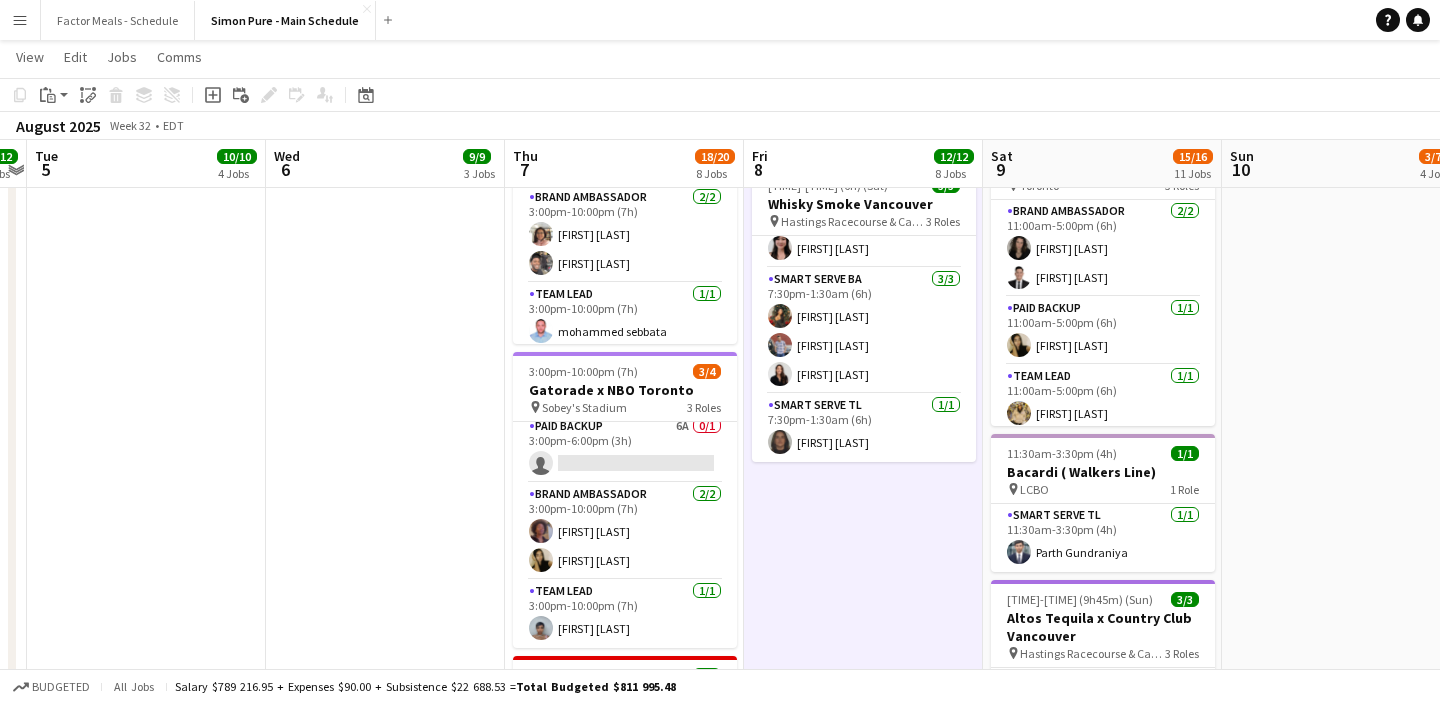 scroll, scrollTop: 1139, scrollLeft: 0, axis: vertical 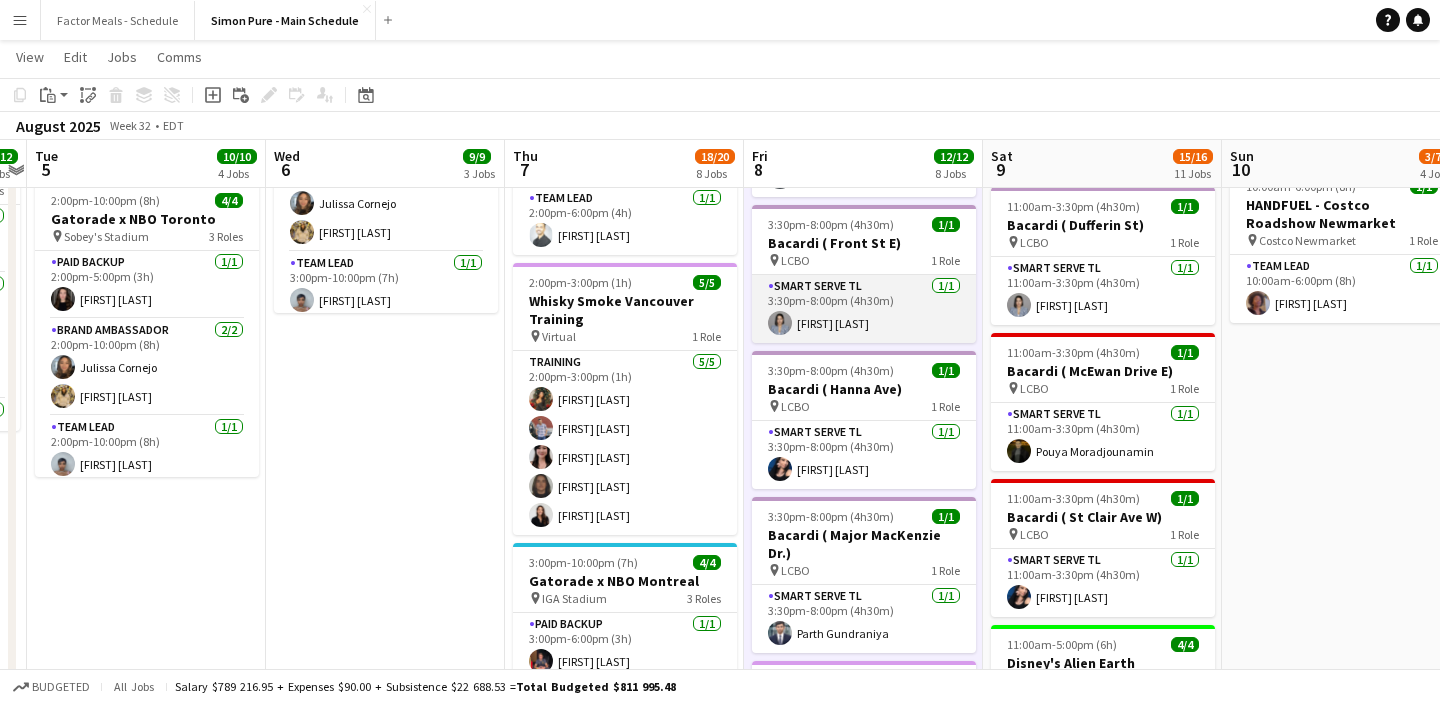 click on "Smart Serve TL   1/1   3:30pm-8:00pm (4h30m)
[FIRST] [LAST]" at bounding box center [864, 309] 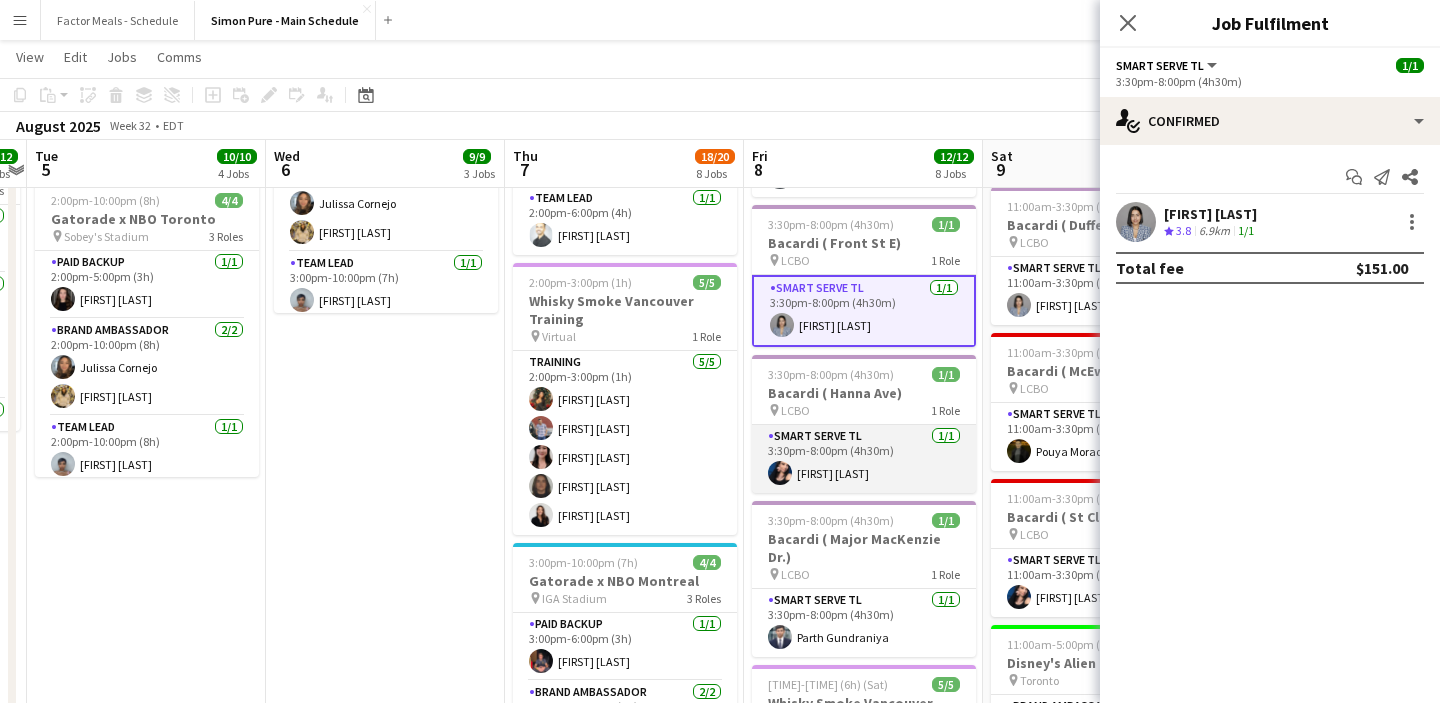 click on "Smart Serve TL   1/1   3:30pm-8:00pm (4h30m)
[FIRST] [LAST]" at bounding box center (864, 459) 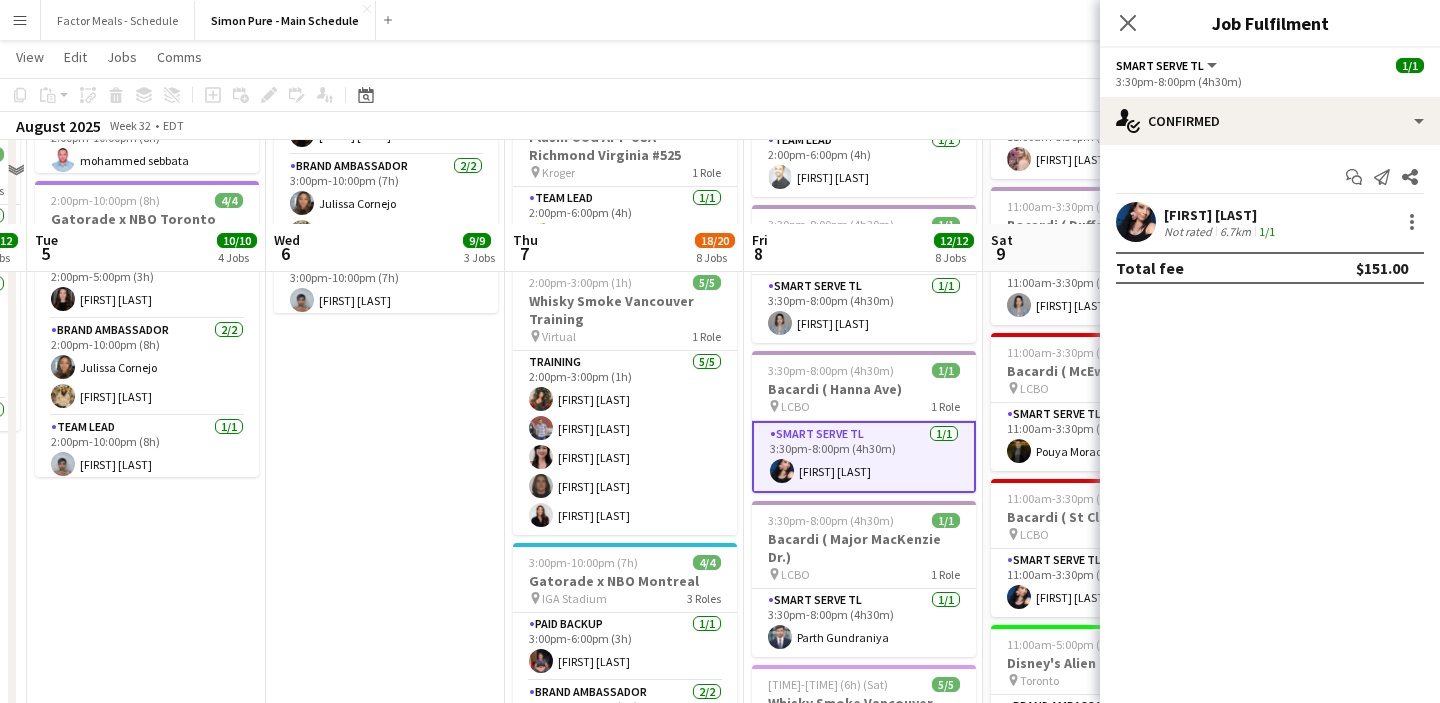 scroll, scrollTop: 767, scrollLeft: 0, axis: vertical 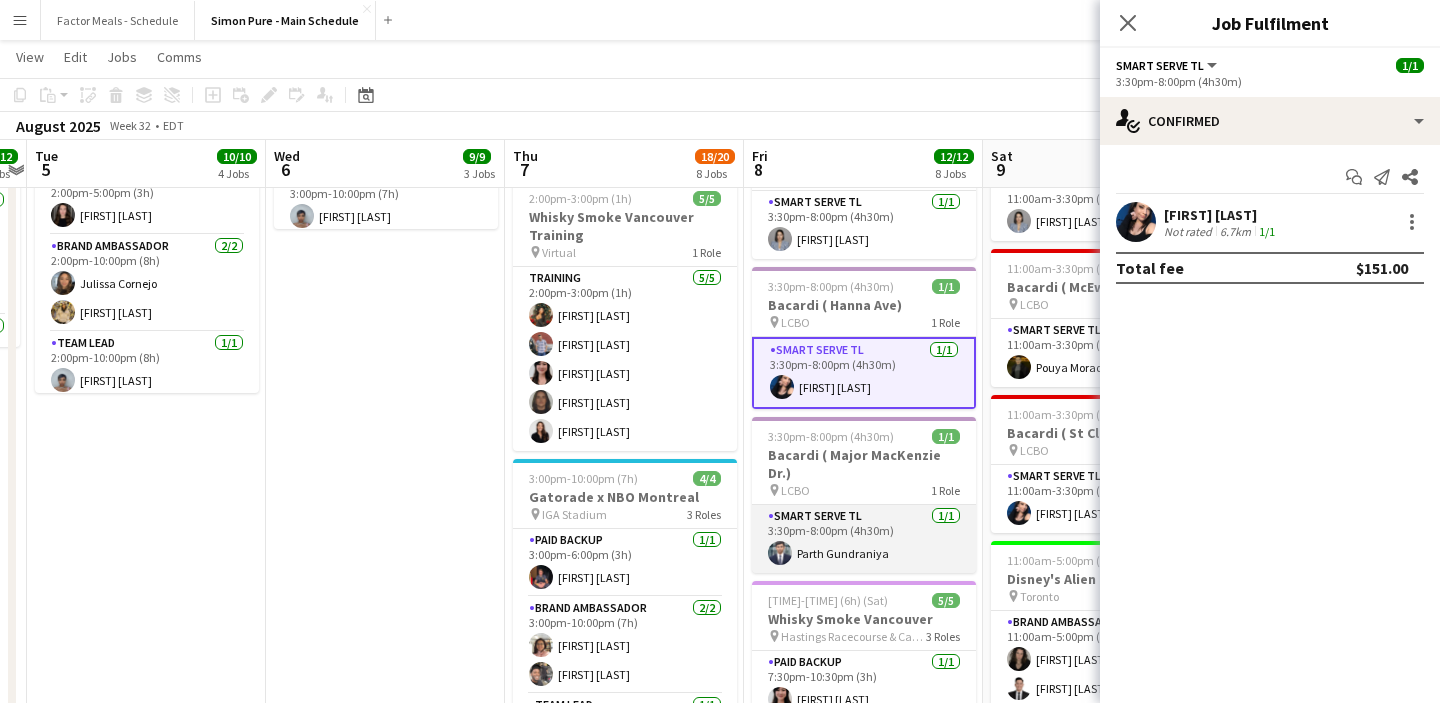 click on "Smart Serve TL   1/1   3:30pm-8:00pm (4h30m)
[FIRST] [LAST]" at bounding box center (864, 539) 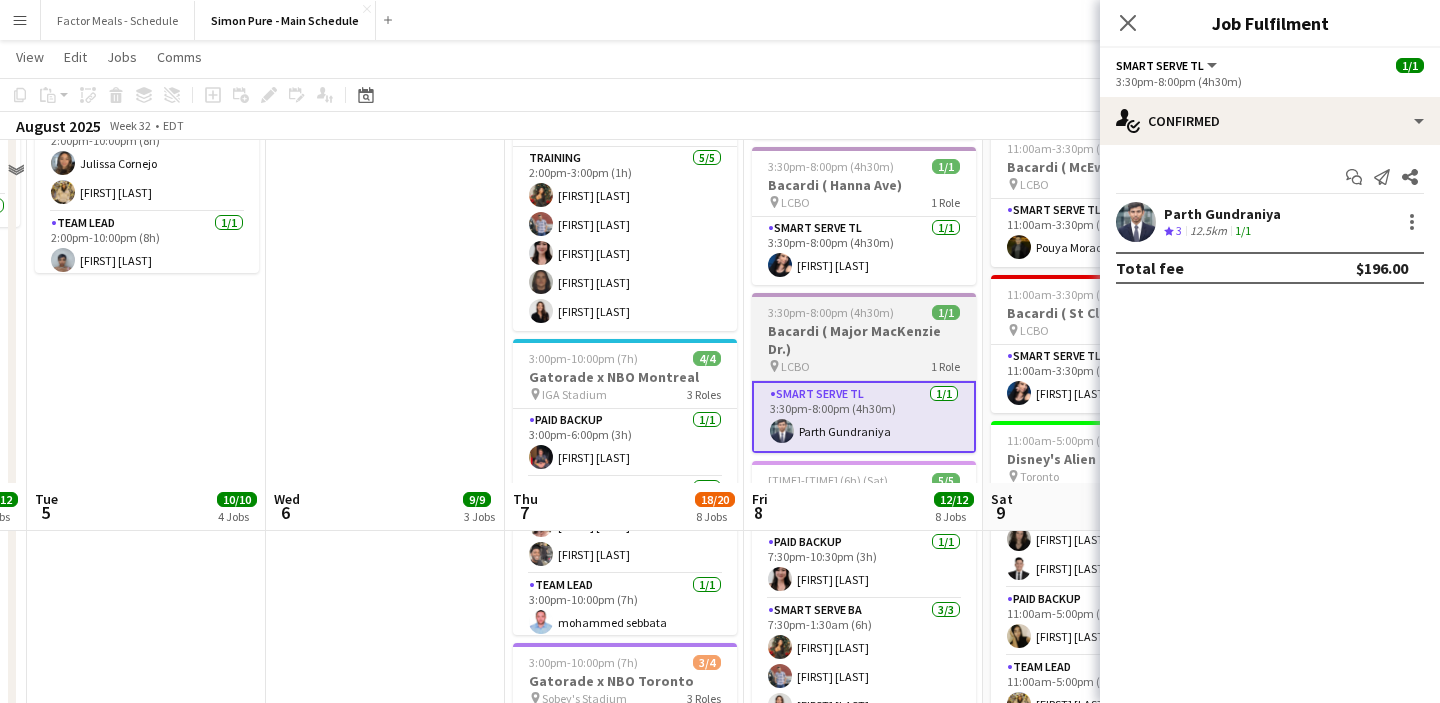 scroll, scrollTop: 1230, scrollLeft: 0, axis: vertical 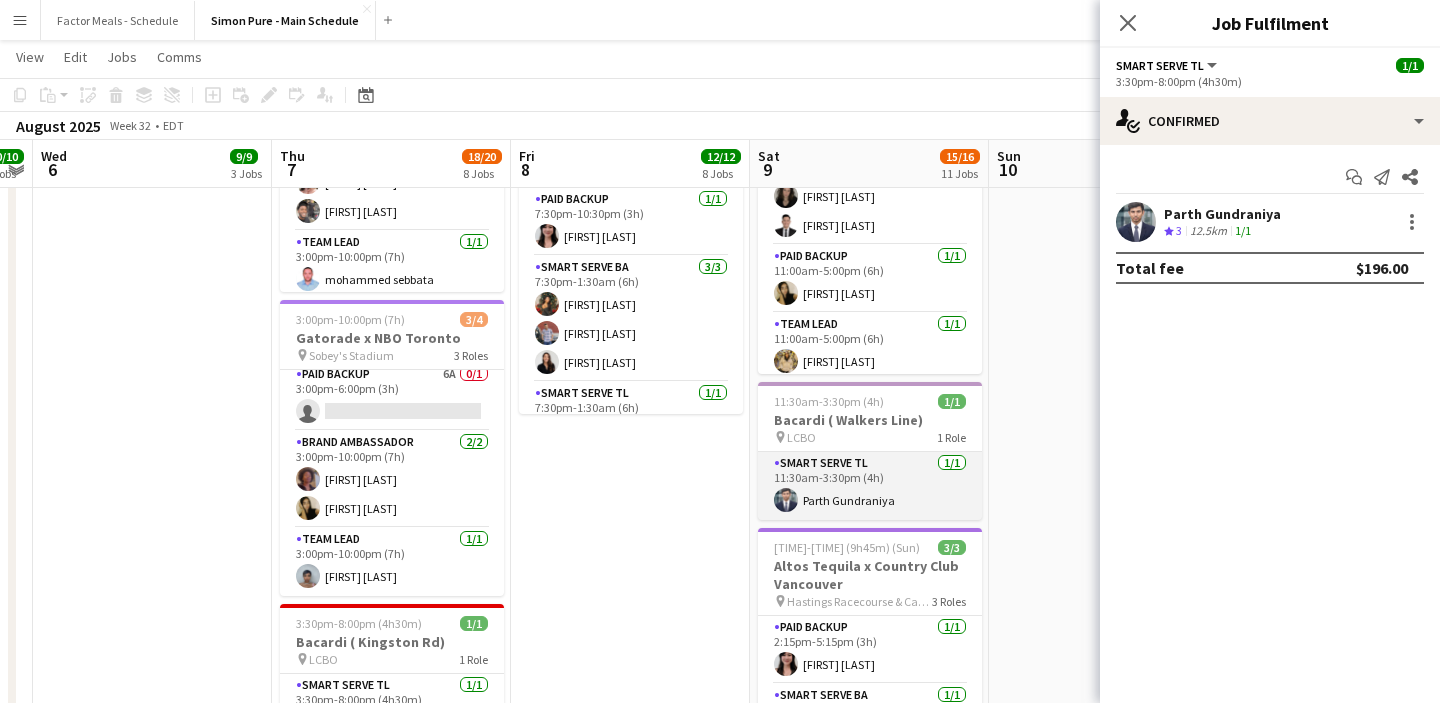 click on "Smart Serve TL   1/1   3:30pm-8:00pm (4h30m)
[FIRST] [LAST]" at bounding box center [870, 486] 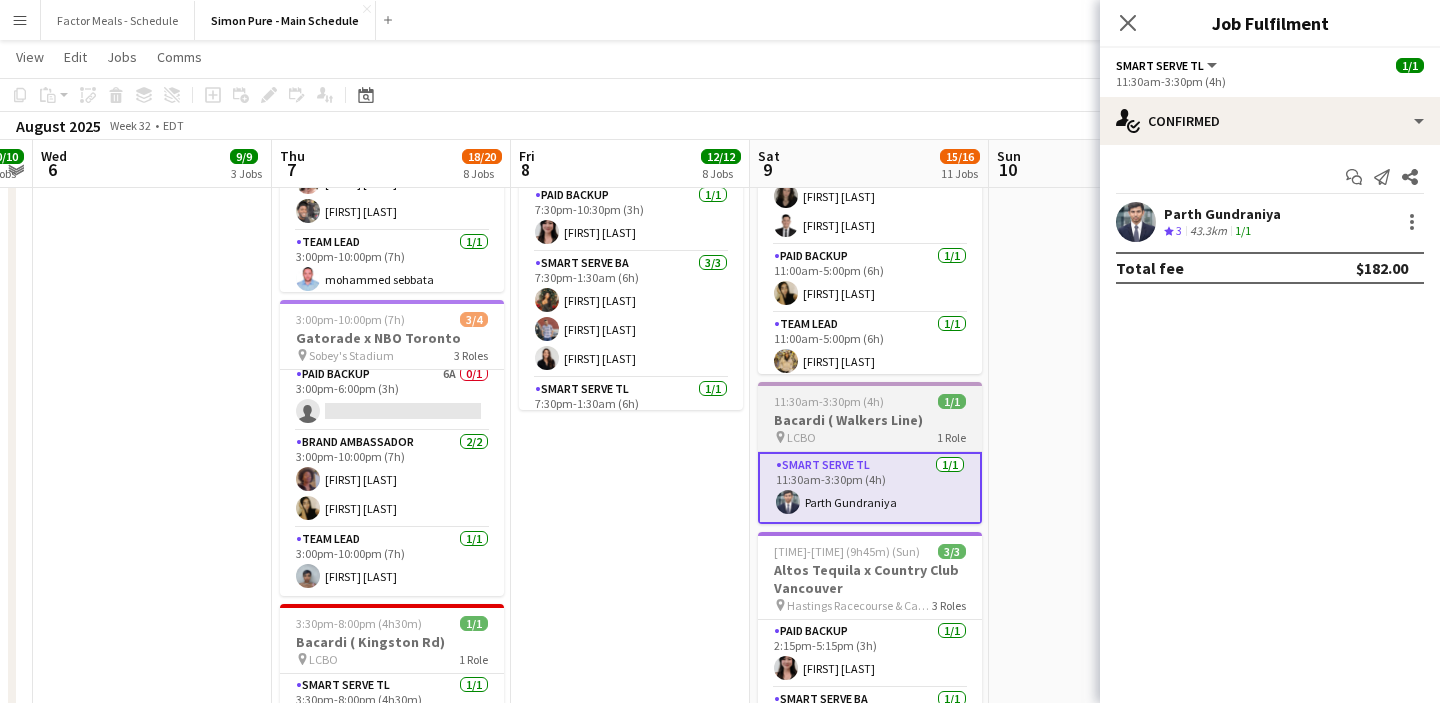 click at bounding box center [870, 384] 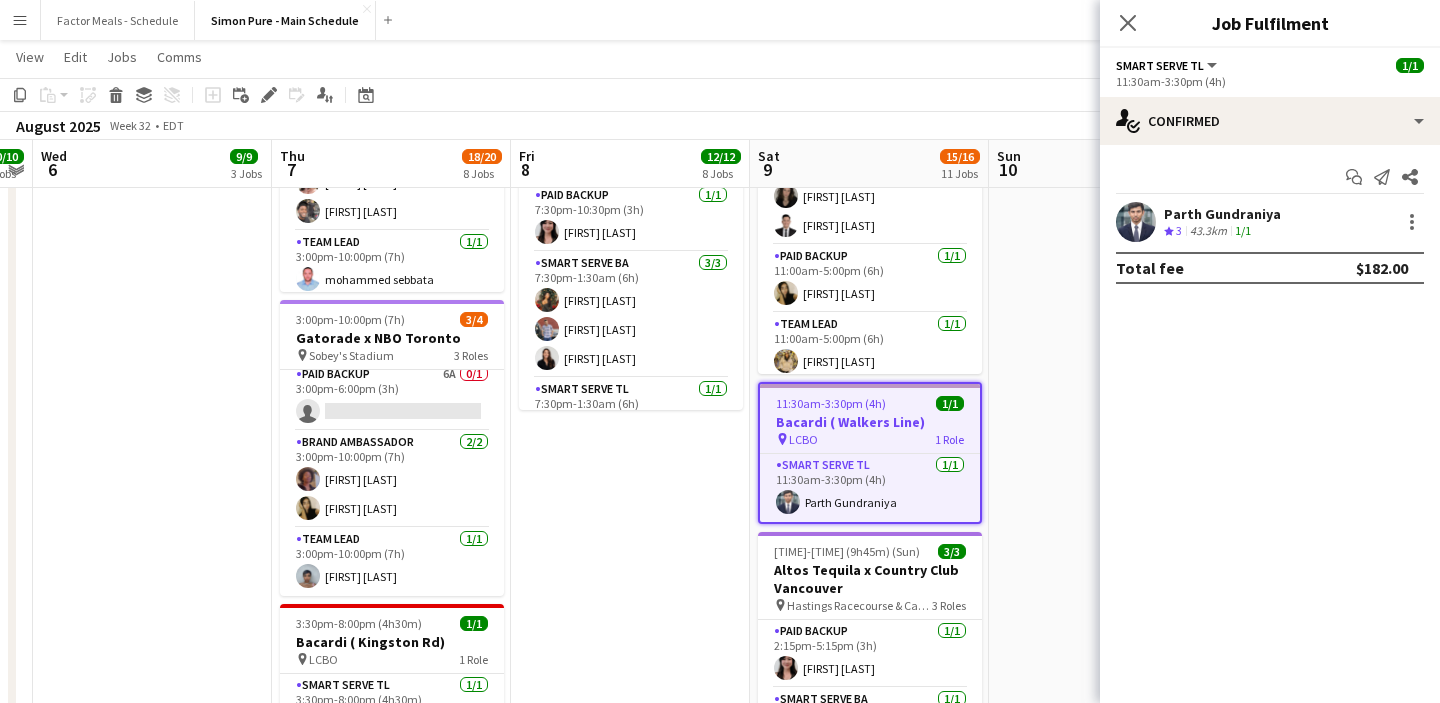 scroll, scrollTop: 0, scrollLeft: 685, axis: horizontal 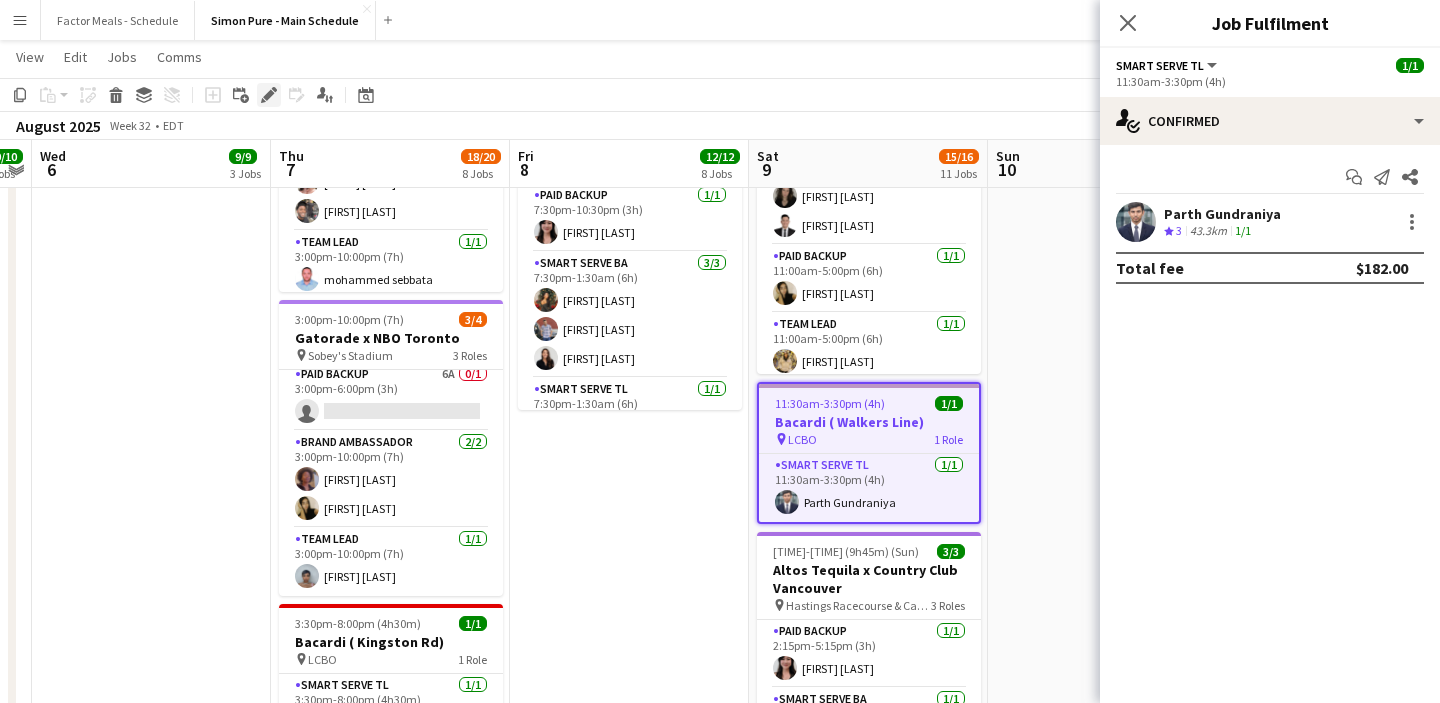 click on "Edit" 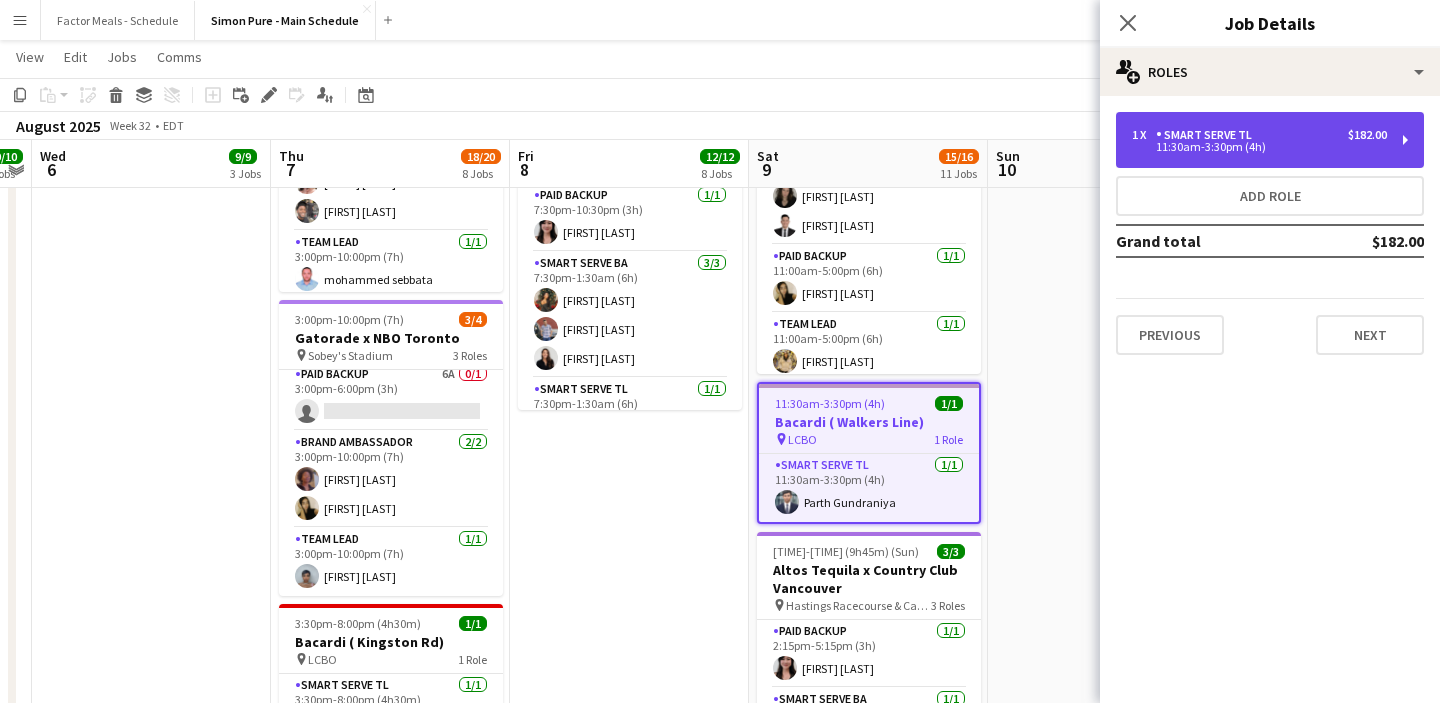 click on "Smart Serve TL" at bounding box center (1208, 135) 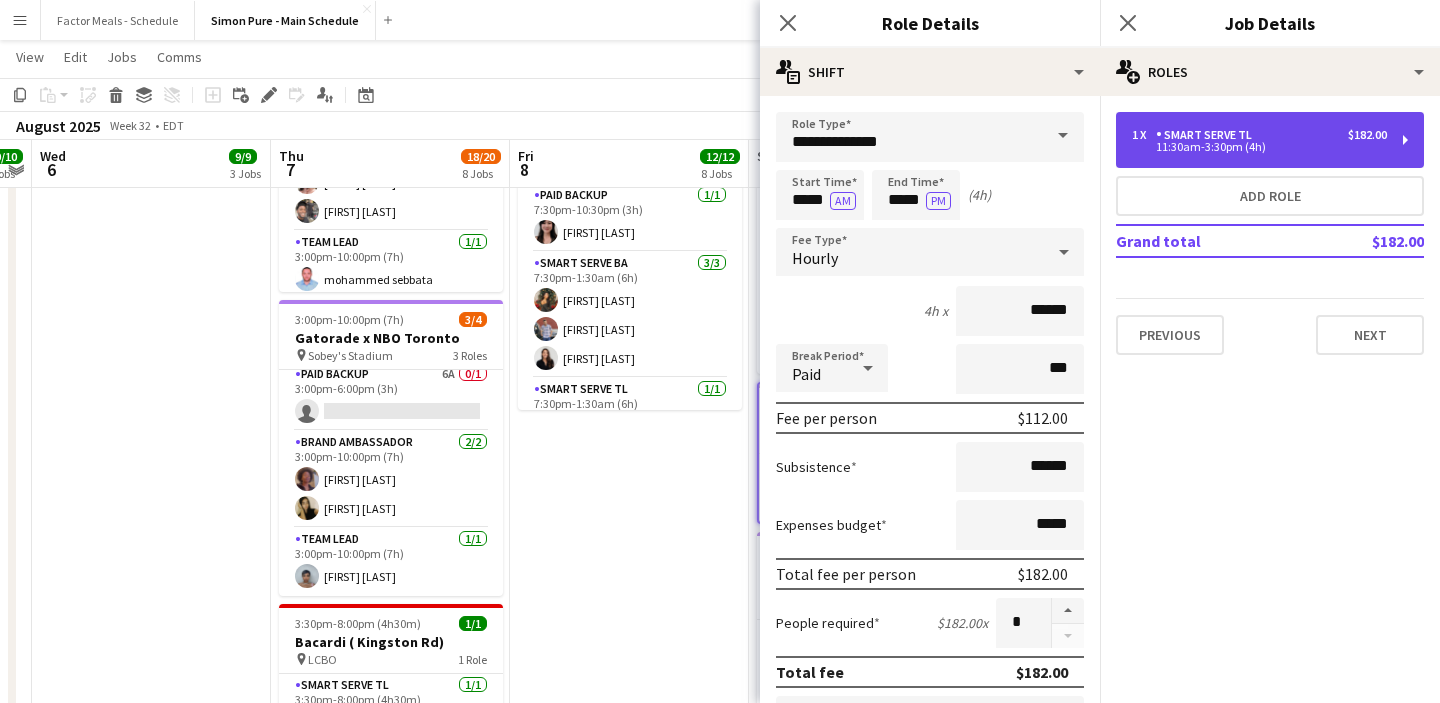 click on "Smart Serve TL" at bounding box center (1208, 135) 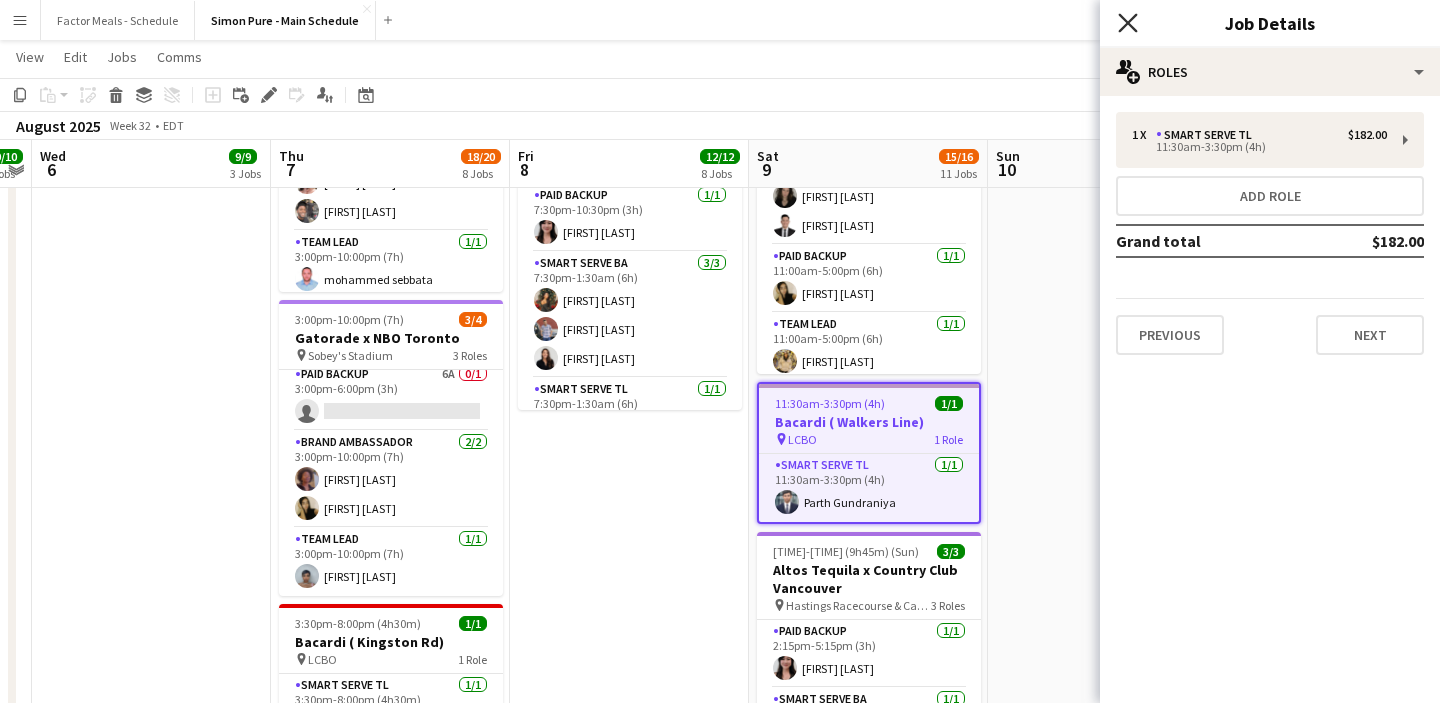click on "Close pop-in" 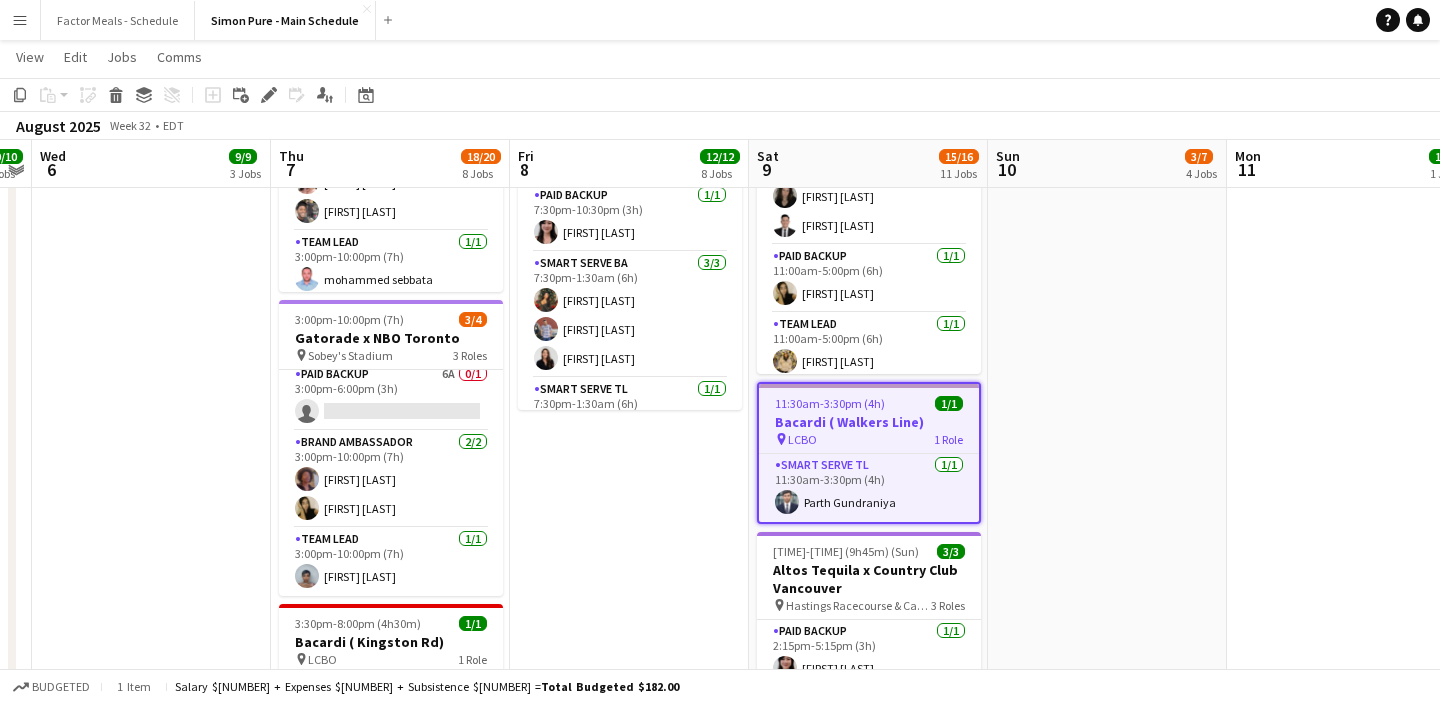 click on "[TIME]-[TIME] (8h)    0/4   FlashFood - Carytown Watermelon Festival
pin
Carytown Watermelon Festival   2 Roles   Brand Ambassador    0/3   [TIME]-[TIME] (8h)
single-neutral-actions
single-neutral-actions
single-neutral-actions
Team Lead   0/1   [TIME]-[TIME] (8h)
single-neutral-actions
[TIME]-[TIME] (4h)    1/1   FlashFood APP USA Richmond Virginia #515
pin
Kroger   1 Role   Team Lead   1/1   [TIME]-[TIME] (4h)
[FIRST] [LAST]     [TIME]-[TIME] (4h)    1/1   FlashFood APP USA Richmond Virginia #519
pin
Kroger   1 Role   Team Lead   1/1   [TIME]-[TIME] (4h)
[FIRST] [LAST]     [TIME]-[TIME] (8h)    1/1   HANDFUEL - Costco Roadshow Newmarket
pin
Costco Newmarket   1 Role   Team Lead   1/1" at bounding box center [1107, 552] 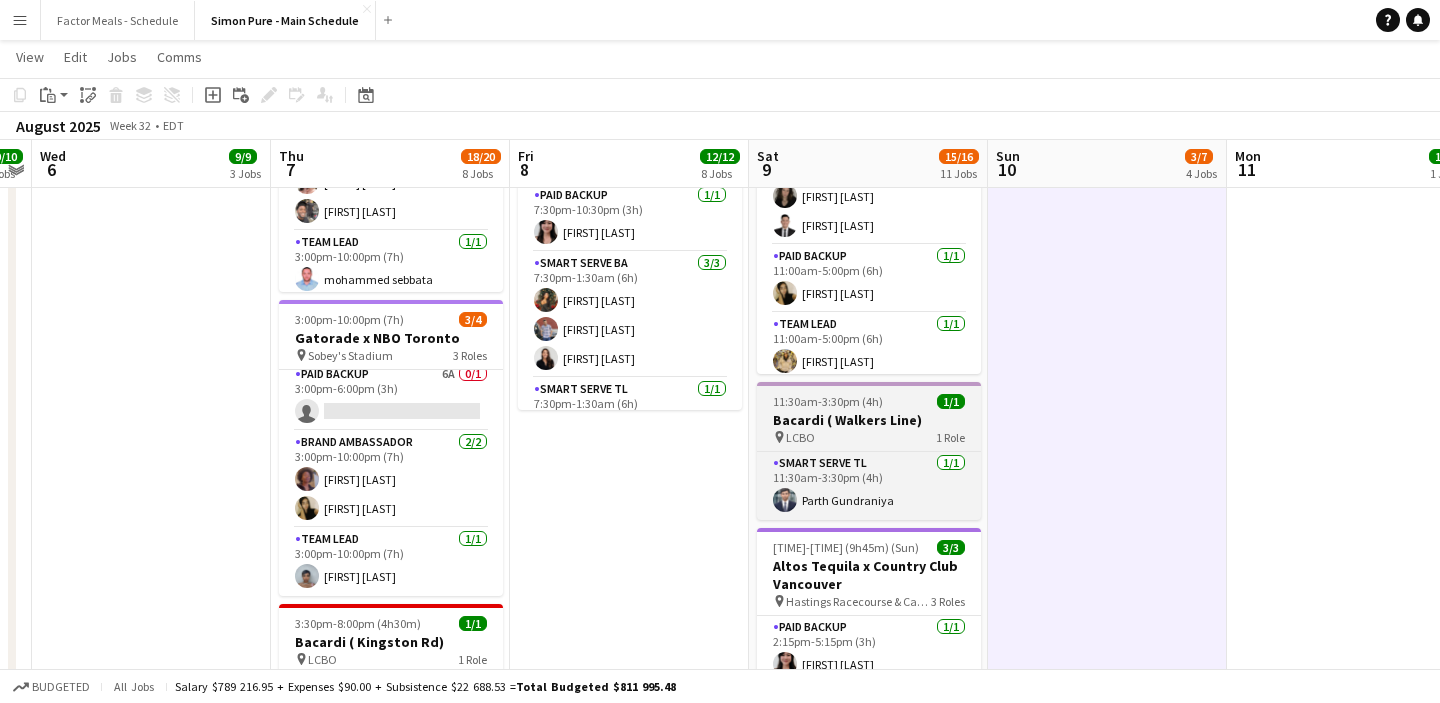 click on "Bacardi ( Walkers Line)" at bounding box center [869, 420] 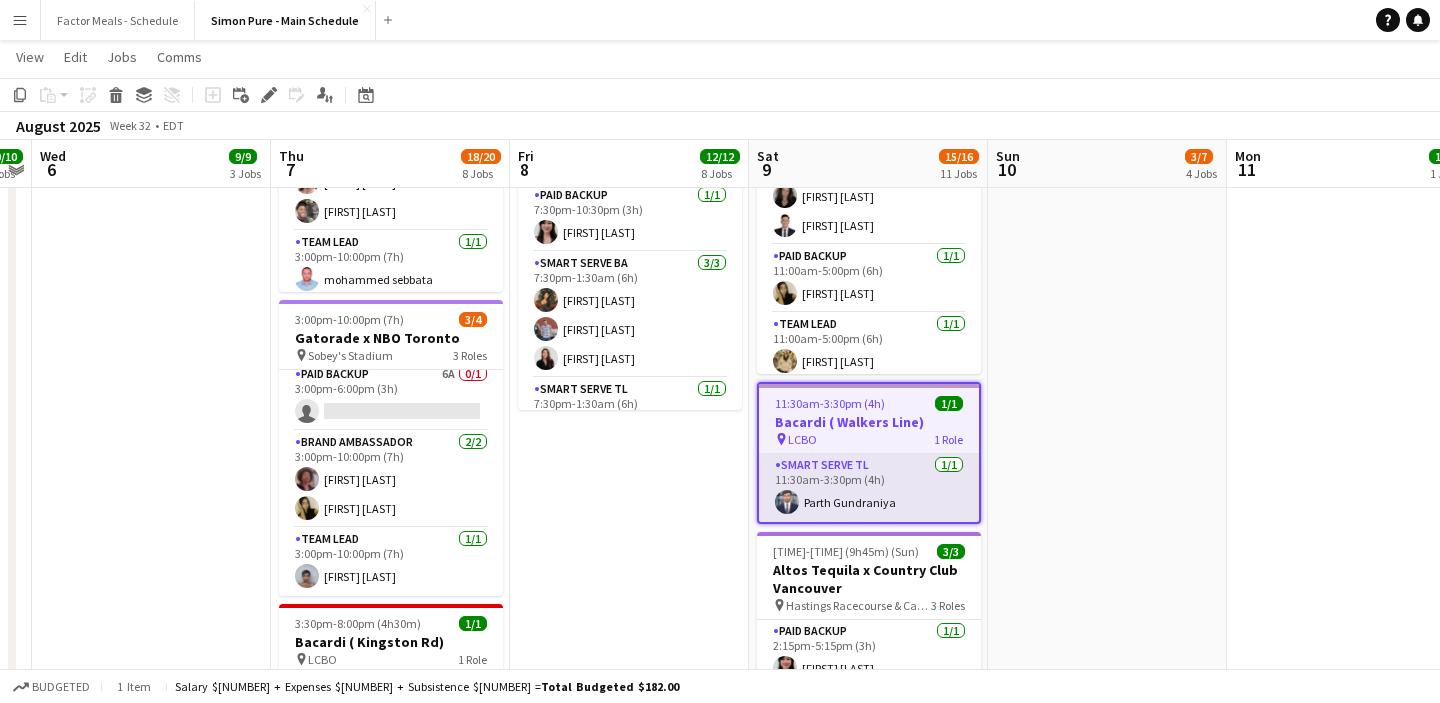 click on "Smart Serve TL   1/1   3:30pm-8:00pm (4h30m)
[FIRST] [LAST]" at bounding box center [869, 488] 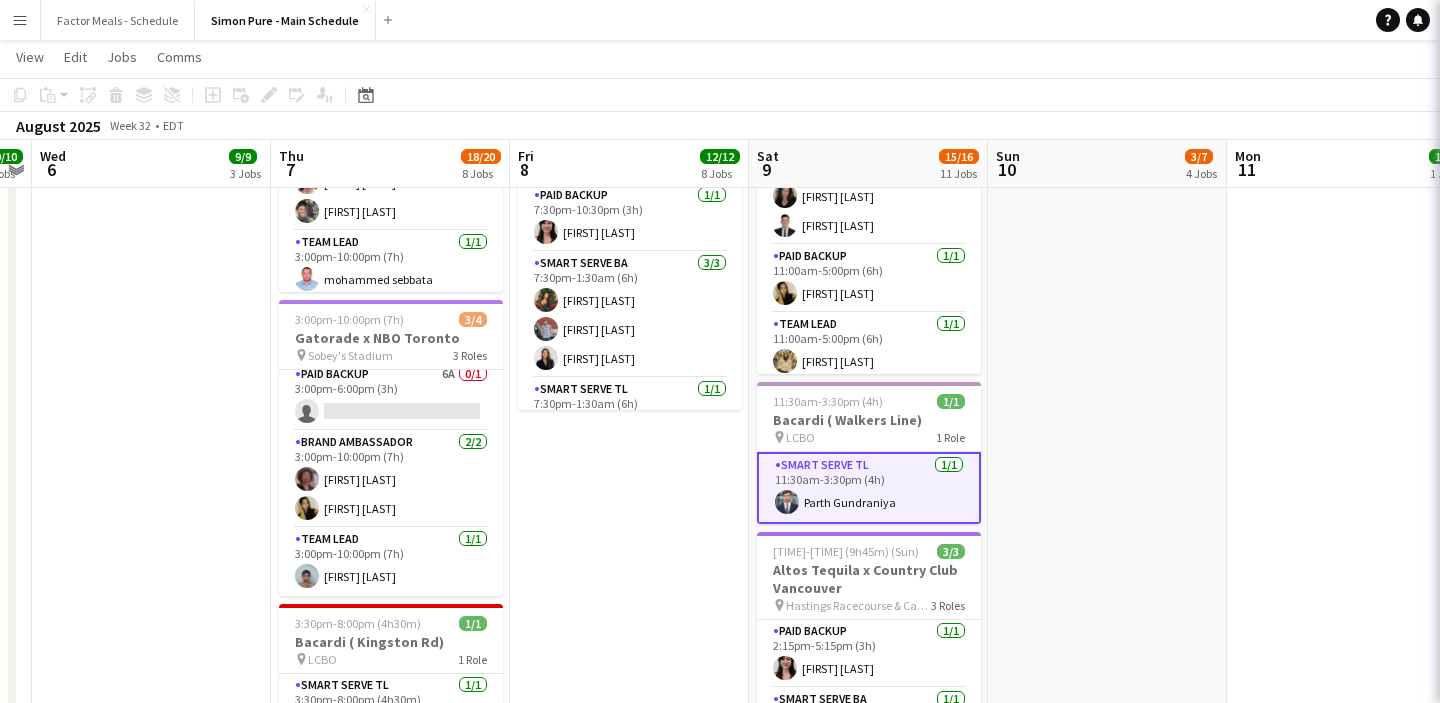 scroll, scrollTop: 0, scrollLeft: 684, axis: horizontal 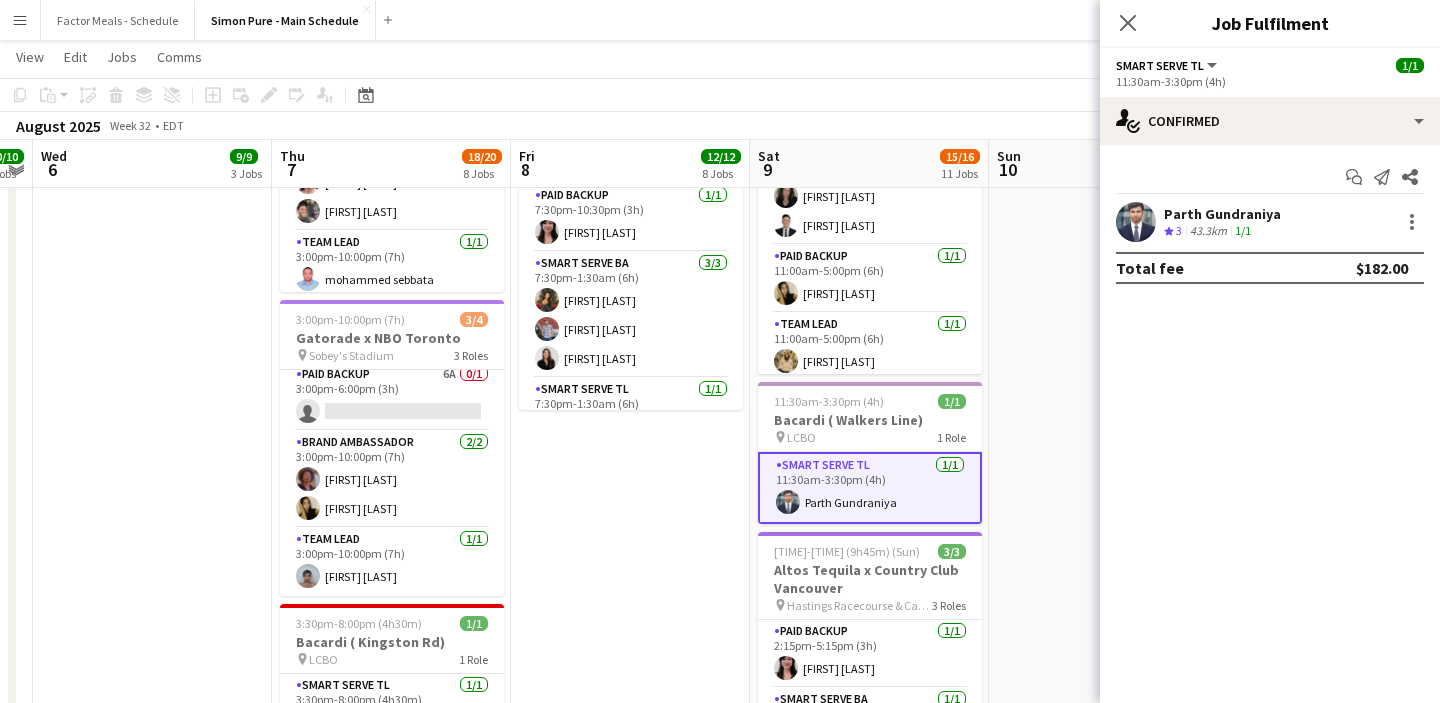 click on "Smart Serve TL" 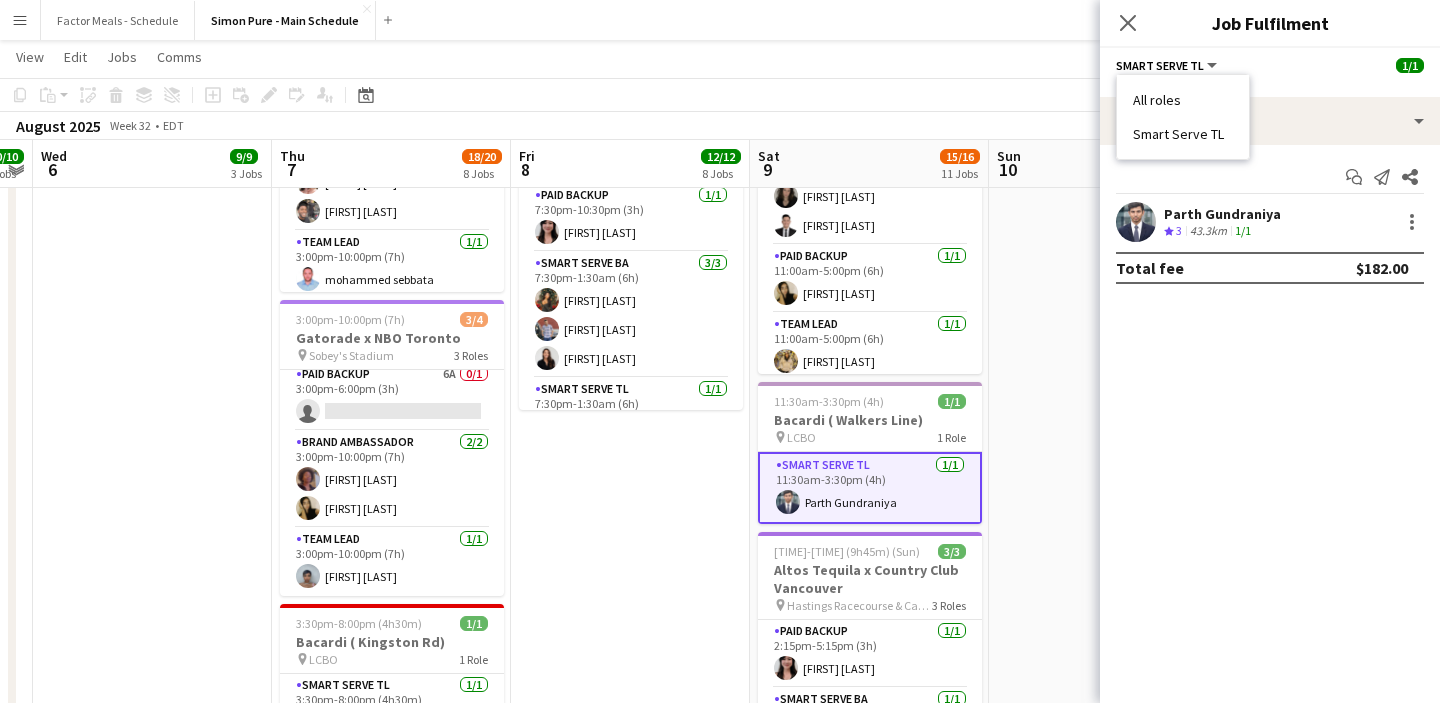 click on "11:30am-3:30pm (4h)" 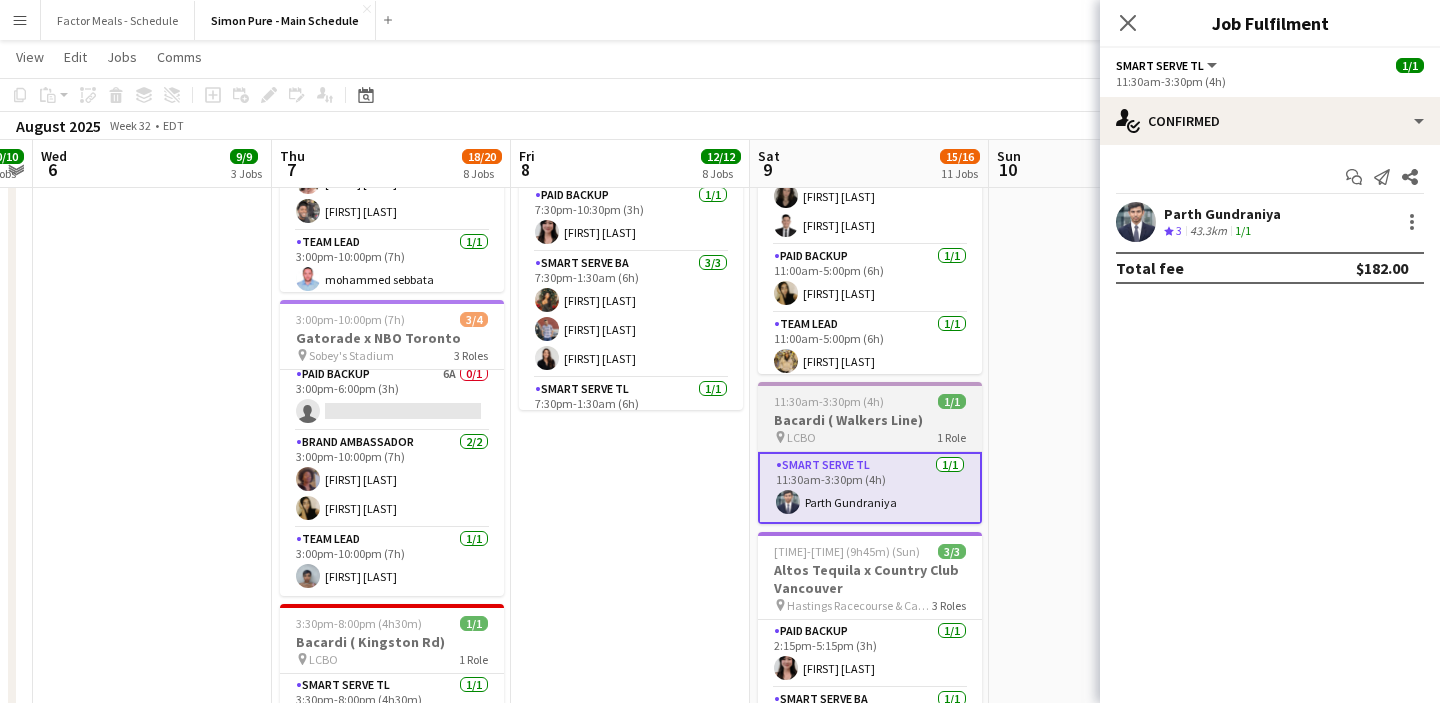 click on "[TIME]-[TIME] (4h)    1/1   Bacardi ( Walkers Line)
pin
LCBO    1 Role   Smart Serve TL   1/1   11:30am-3:30pm (4h)
[FIRST] [LAST]" at bounding box center (870, 453) 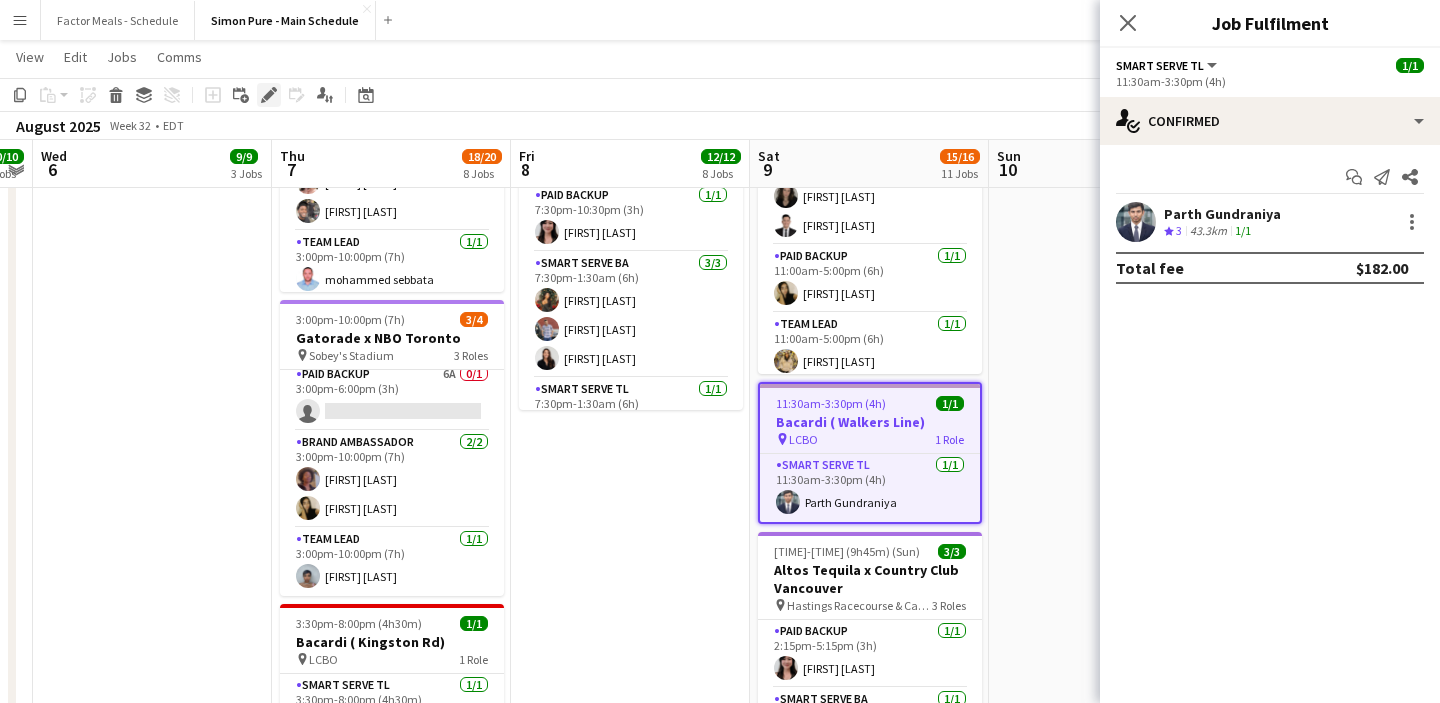 click 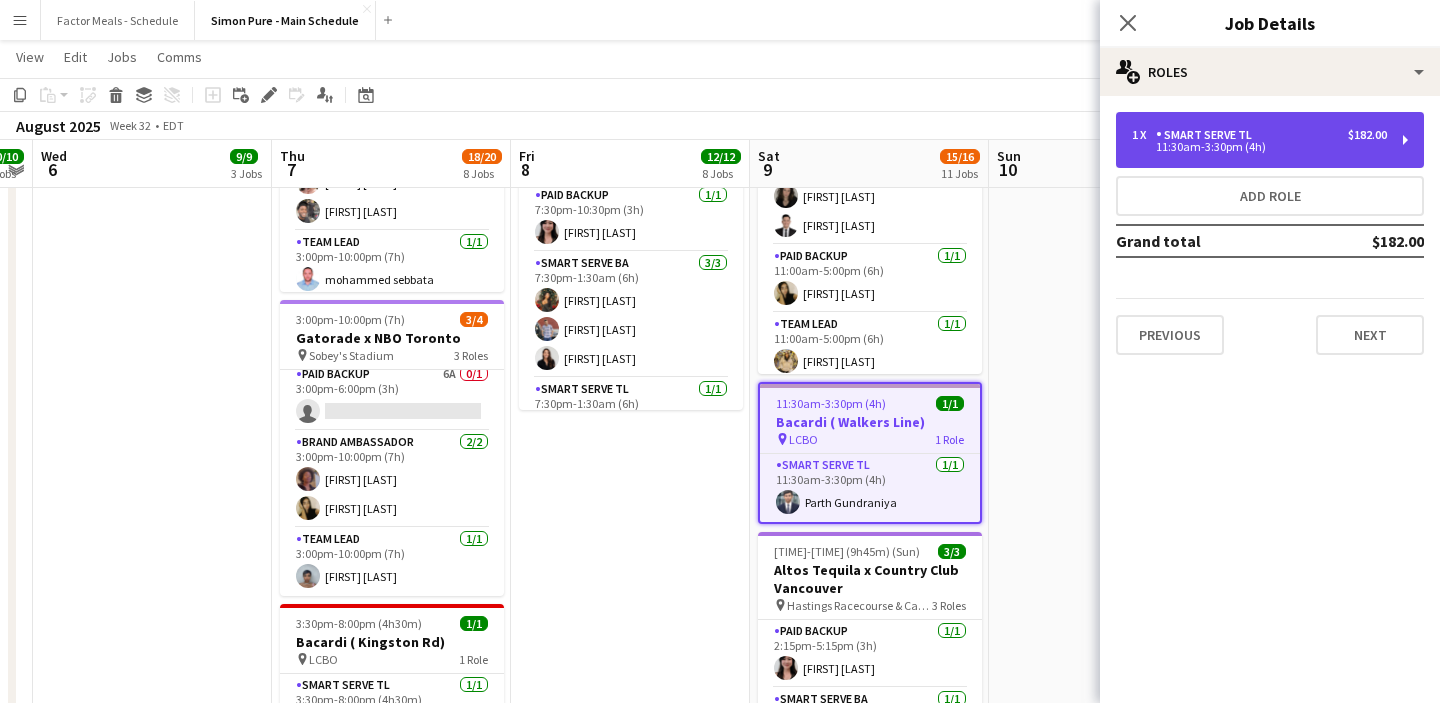click on "11:30am-3:30pm (4h)" at bounding box center [1259, 147] 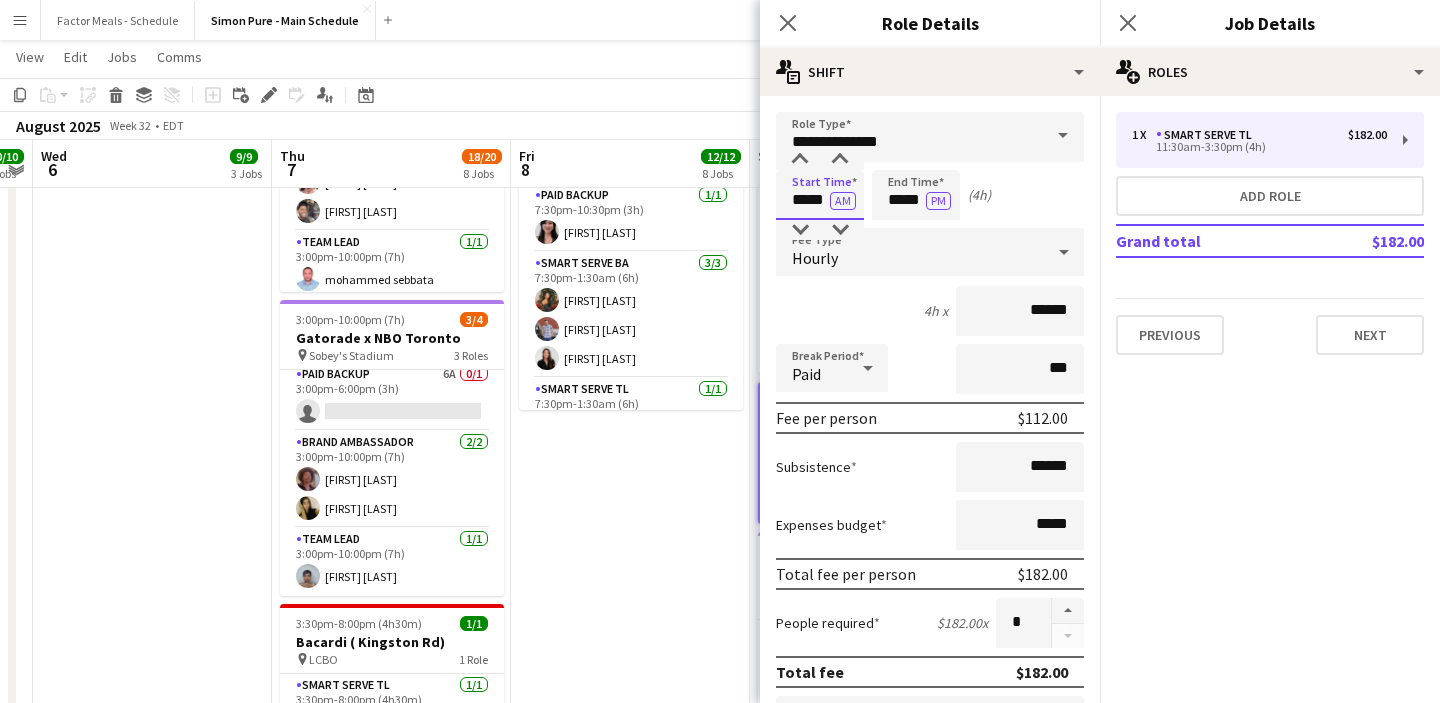 click on "*****" at bounding box center (820, 195) 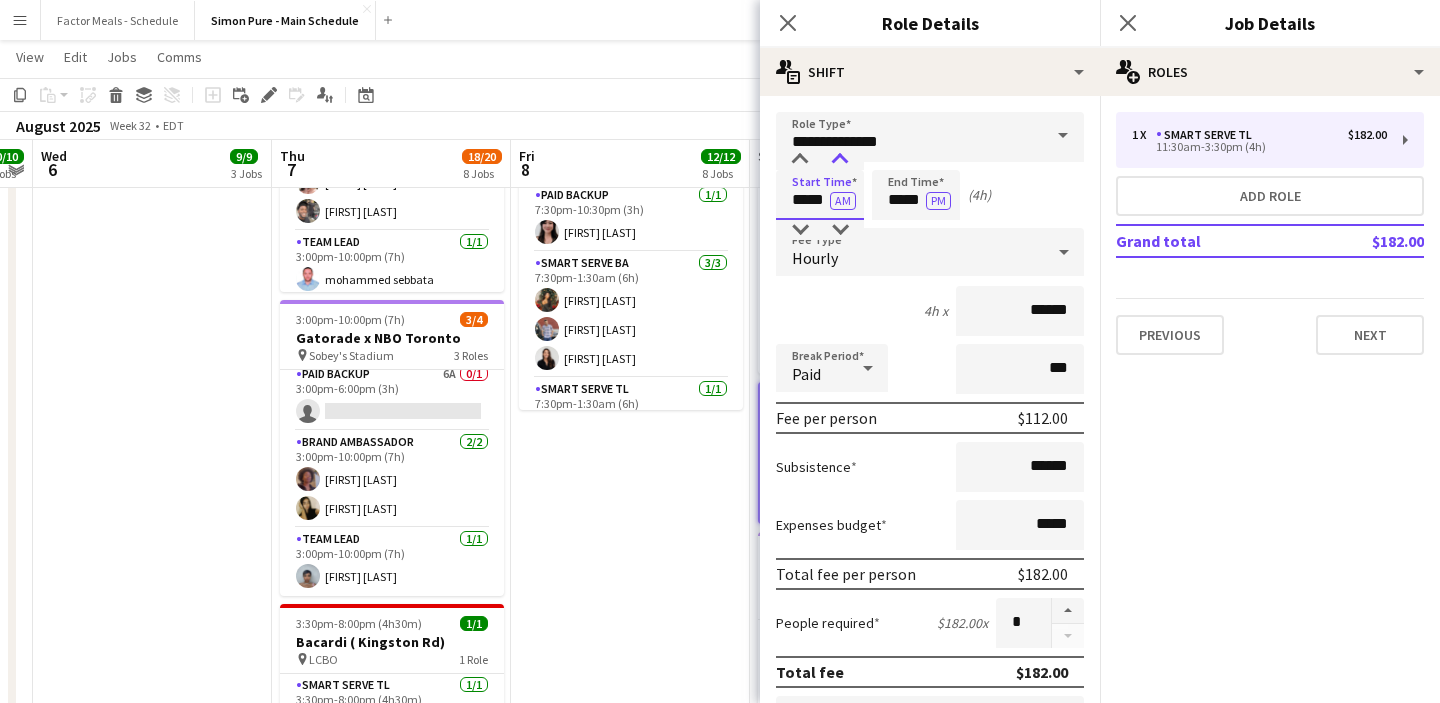click at bounding box center [840, 160] 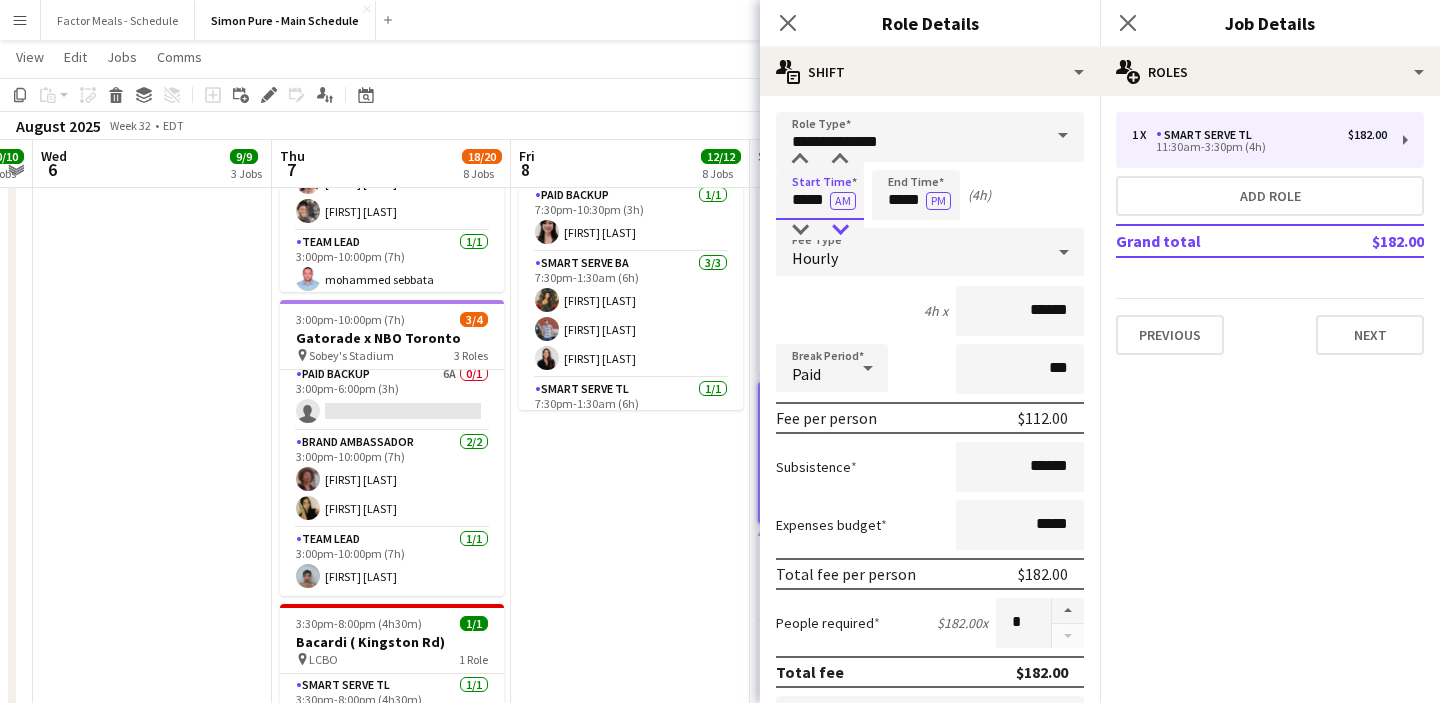 click at bounding box center (840, 230) 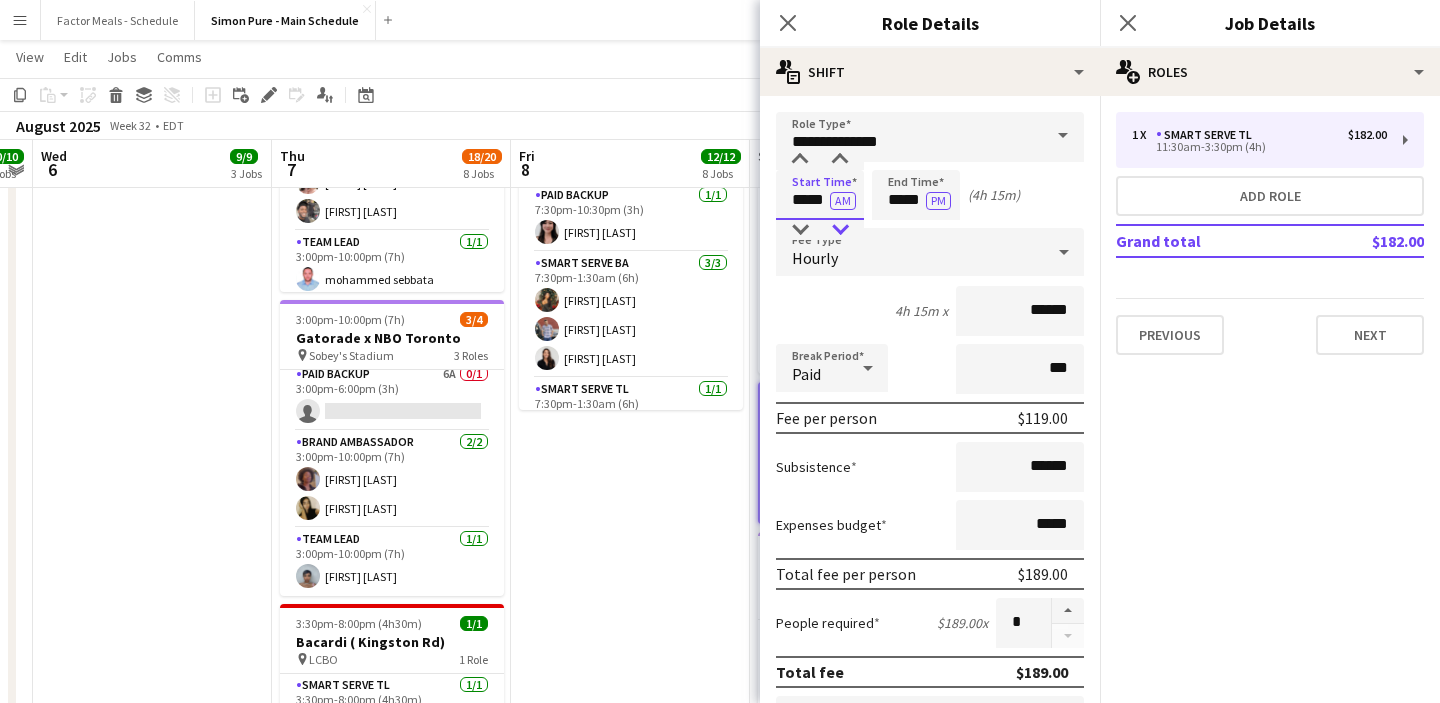 click at bounding box center [840, 230] 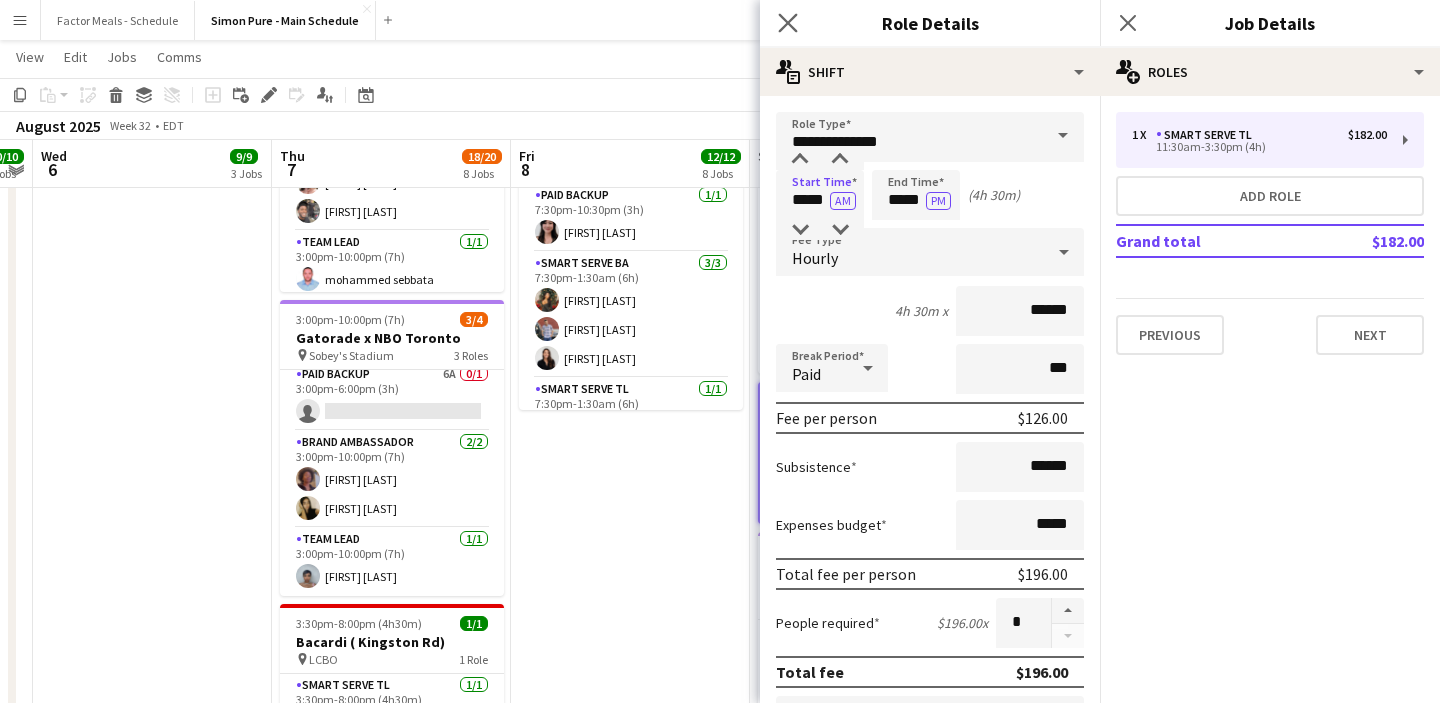 click on "Close pop-in" 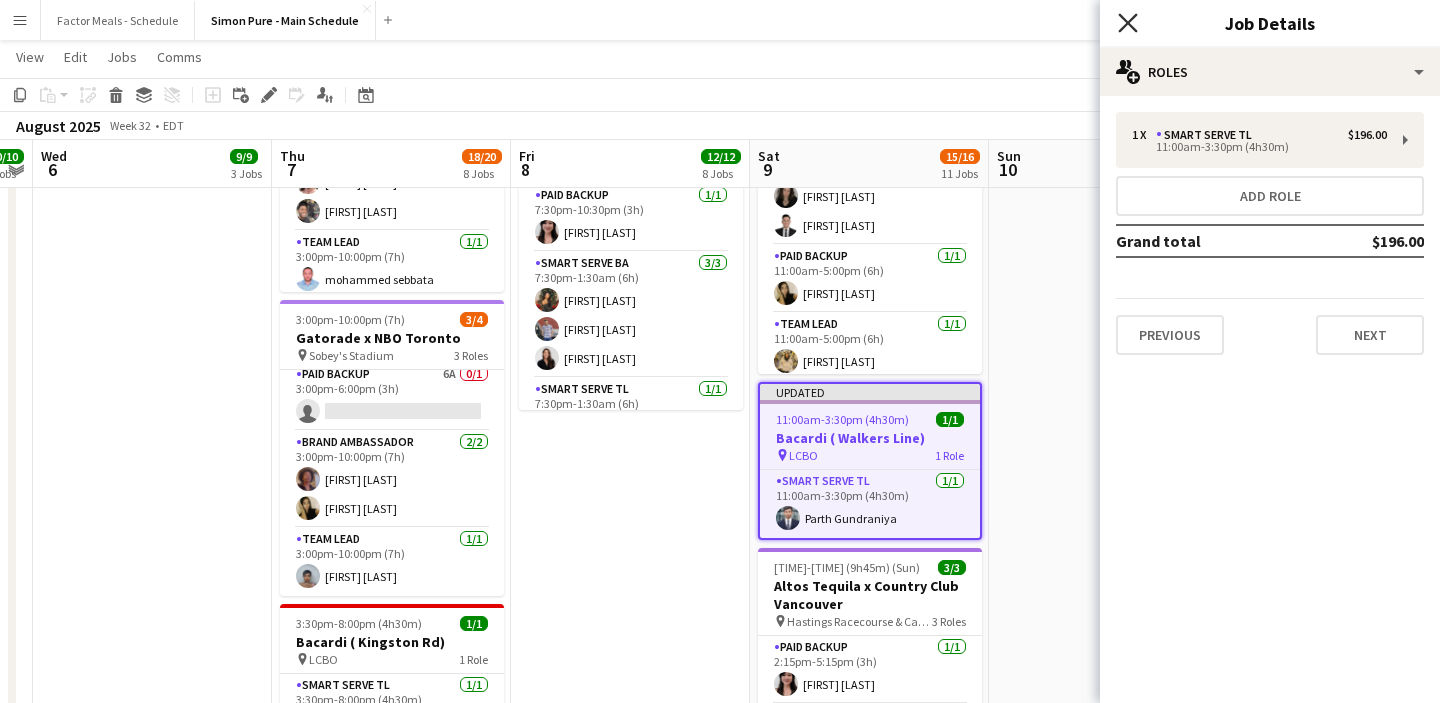 click on "Close pop-in" 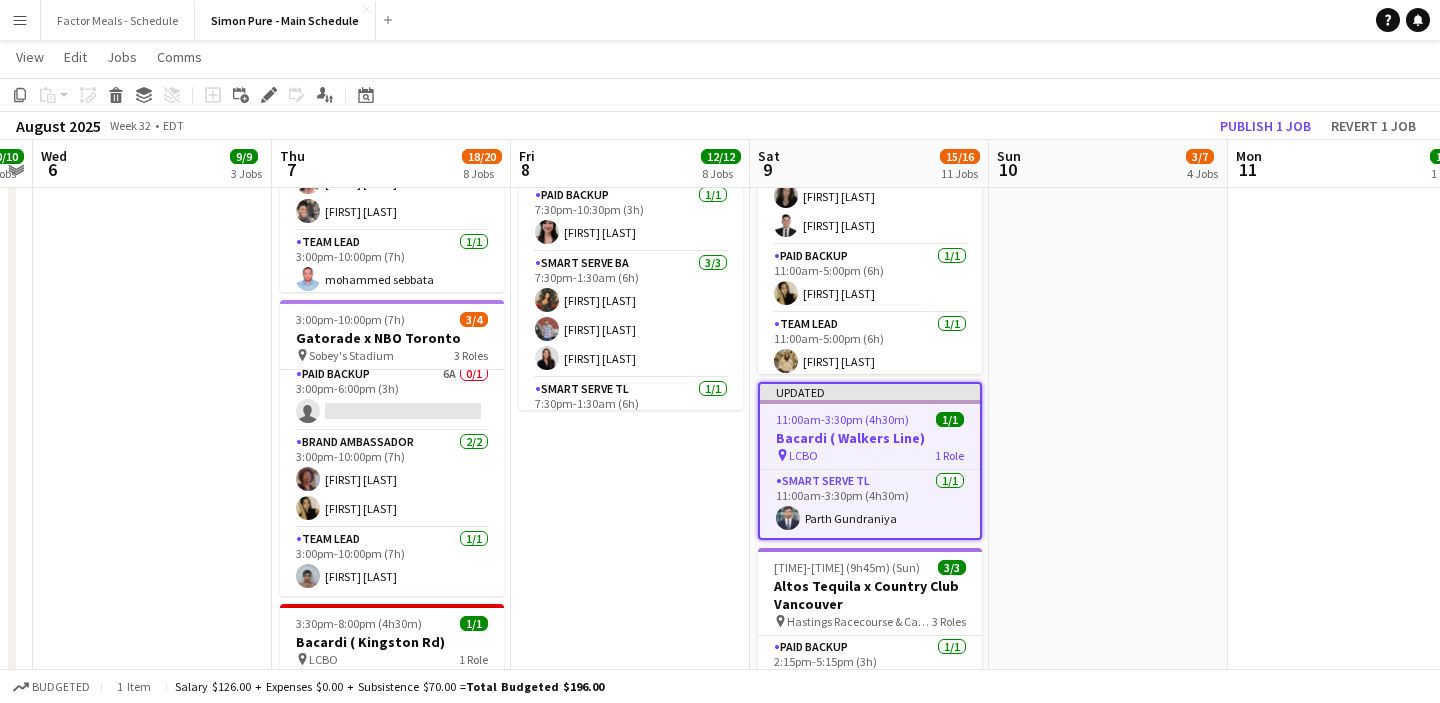 click on "[TIME]-[TIME] (8h)    0/4   FlashFood - Carytown Watermelon Festival
pin
Carytown Watermelon Festival   2 Roles   Brand Ambassador    0/3   [TIME]-[TIME] (8h)
single-neutral-actions
single-neutral-actions
single-neutral-actions
Team Lead   0/1   [TIME]-[TIME] (8h)
single-neutral-actions
[TIME]-[TIME] (4h)    1/1   FlashFood APP USA Richmond Virginia #515
pin
Kroger   1 Role   Team Lead   1/1   [TIME]-[TIME] (4h)
[FIRST] [LAST]     [TIME]-[TIME] (4h)    1/1   FlashFood APP USA Richmond Virginia #519
pin
Kroger   1 Role   Team Lead   1/1   [TIME]-[TIME] (4h)
[FIRST] [LAST]     [TIME]-[TIME] (8h)    1/1   HANDFUEL - Costco Roadshow Newmarket
pin
Costco Newmarket   1 Role   Team Lead   1/1" at bounding box center (1108, 552) 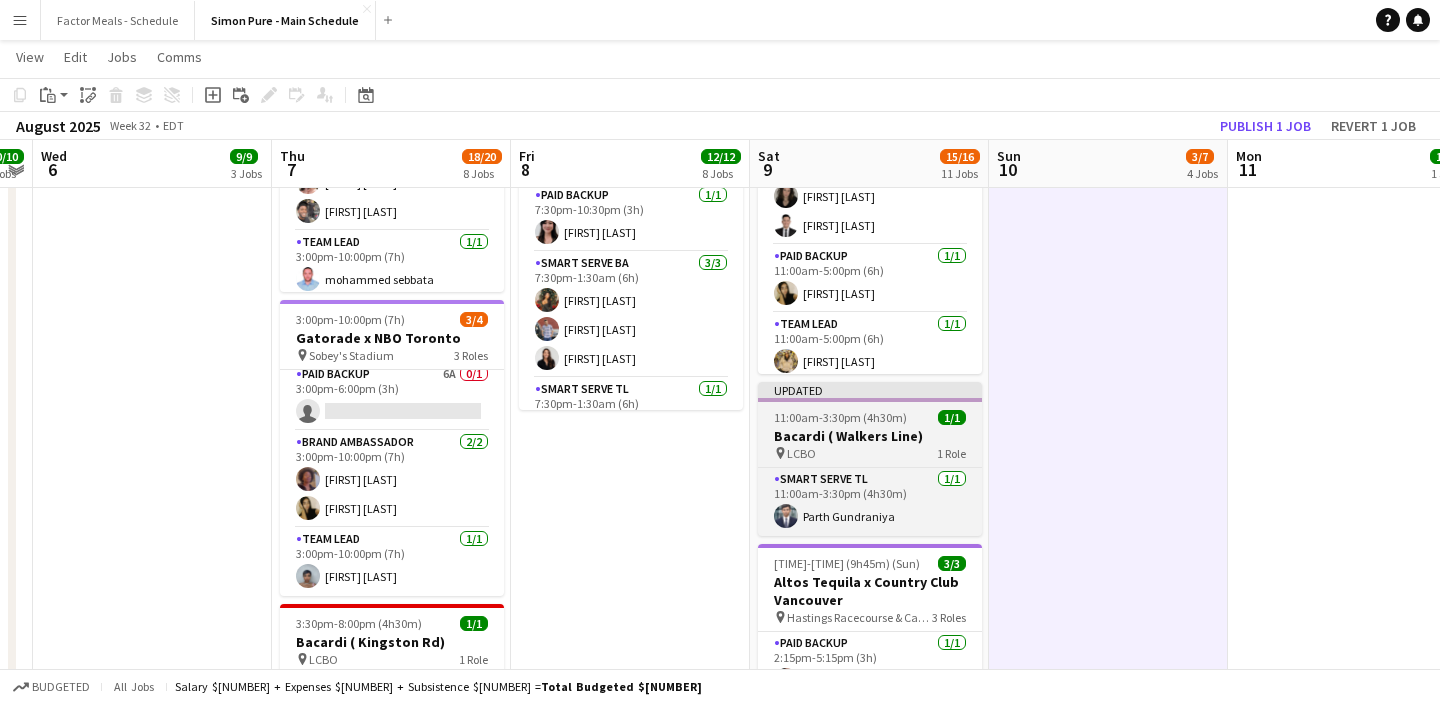 click on "Updated" at bounding box center [870, 390] 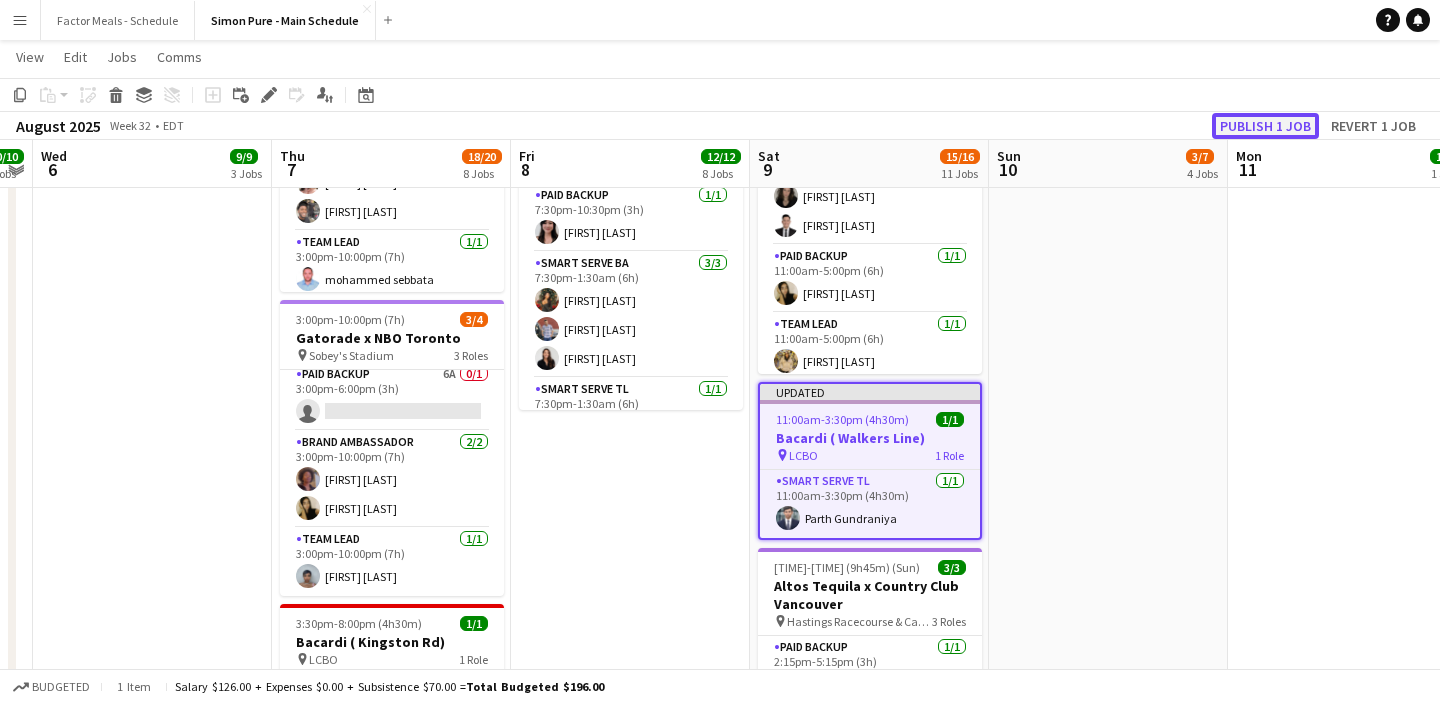 click on "Publish 1 job" 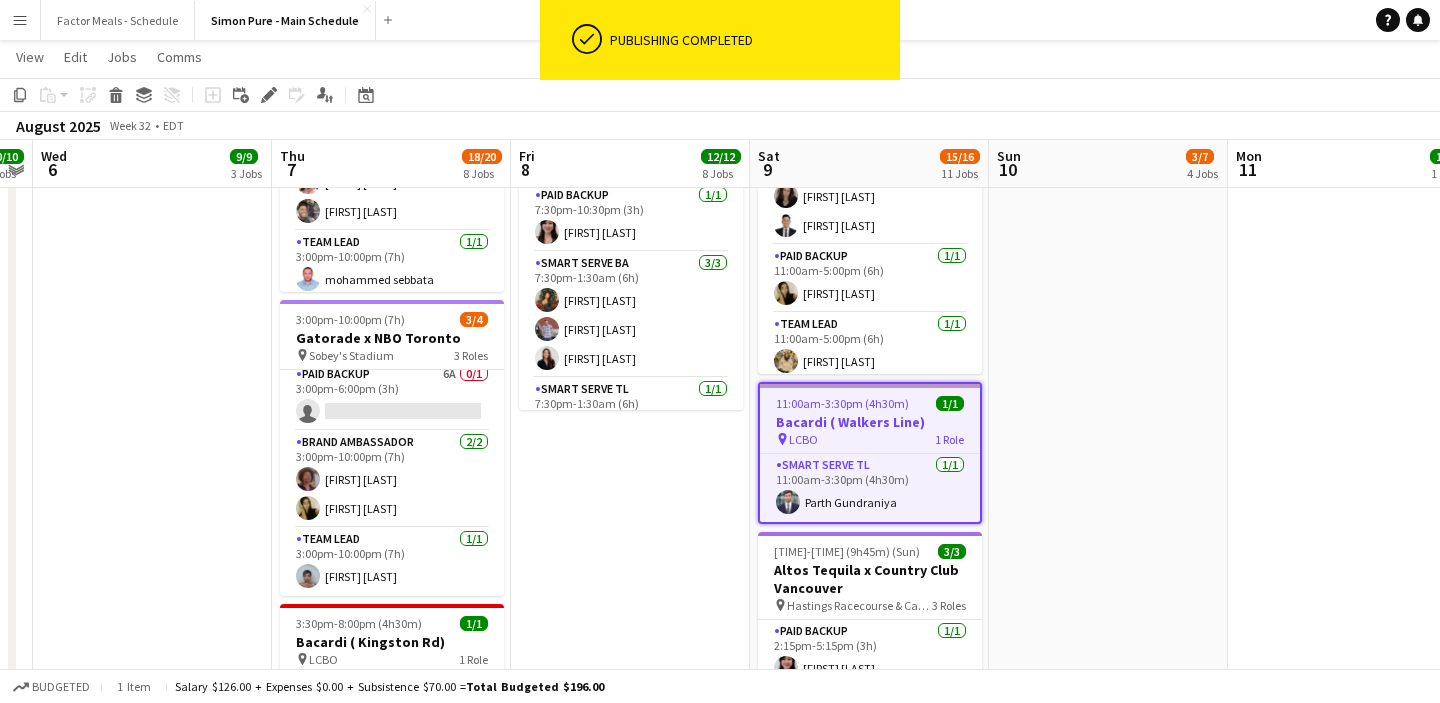 click on "[TIME]-[TIME] (8h)    0/4   FlashFood - Carytown Watermelon Festival
pin
Carytown Watermelon Festival   2 Roles   Brand Ambassador    0/3   [TIME]-[TIME] (8h)
single-neutral-actions
single-neutral-actions
single-neutral-actions
Team Lead   0/1   [TIME]-[TIME] (8h)
single-neutral-actions
[TIME]-[TIME] (4h)    1/1   FlashFood APP USA Richmond Virginia #515
pin
Kroger   1 Role   Team Lead   1/1   [TIME]-[TIME] (4h)
[FIRST] [LAST]     [TIME]-[TIME] (4h)    1/1   FlashFood APP USA Richmond Virginia #519
pin
Kroger   1 Role   Team Lead   1/1   [TIME]-[TIME] (4h)
[FIRST] [LAST]     [TIME]-[TIME] (8h)    1/1   HANDFUEL - Costco Roadshow Newmarket
pin
Costco Newmarket   1 Role   Team Lead   1/1" at bounding box center [1108, 552] 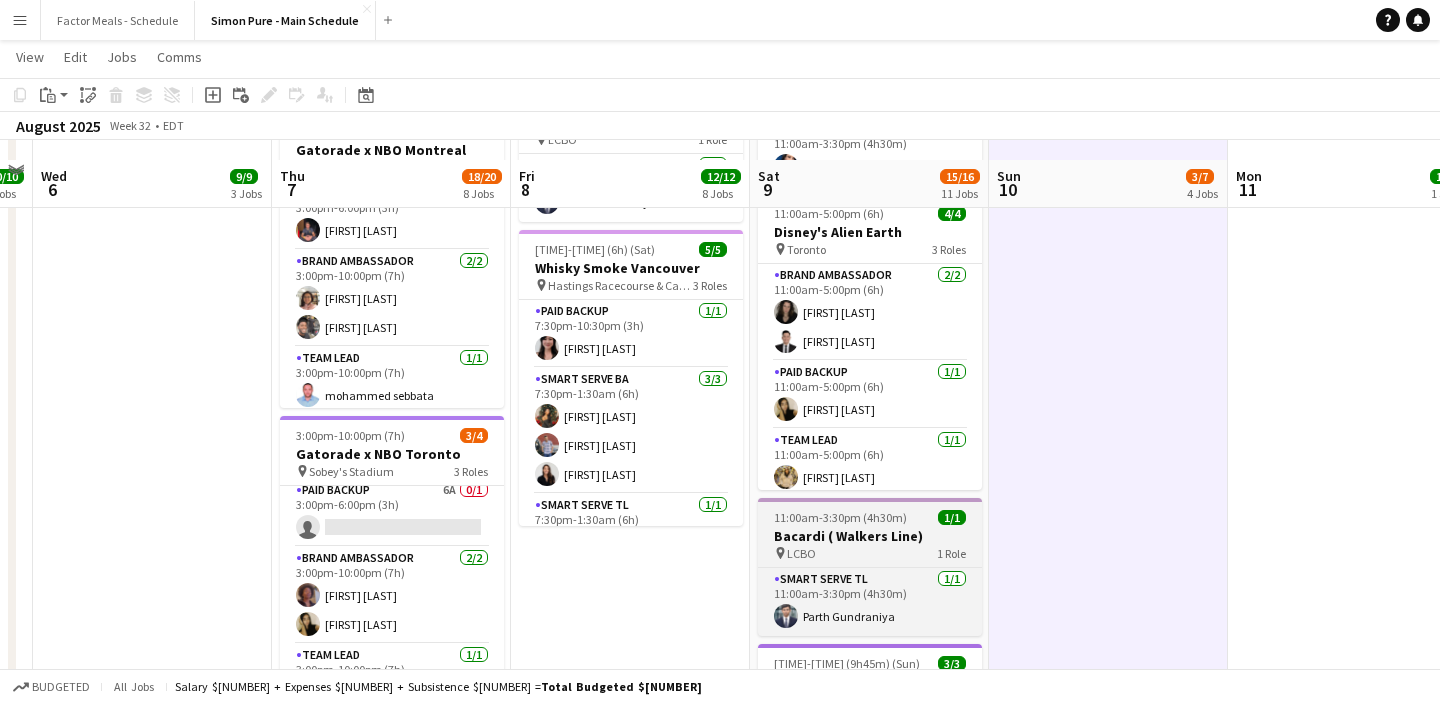 scroll, scrollTop: 1133, scrollLeft: 0, axis: vertical 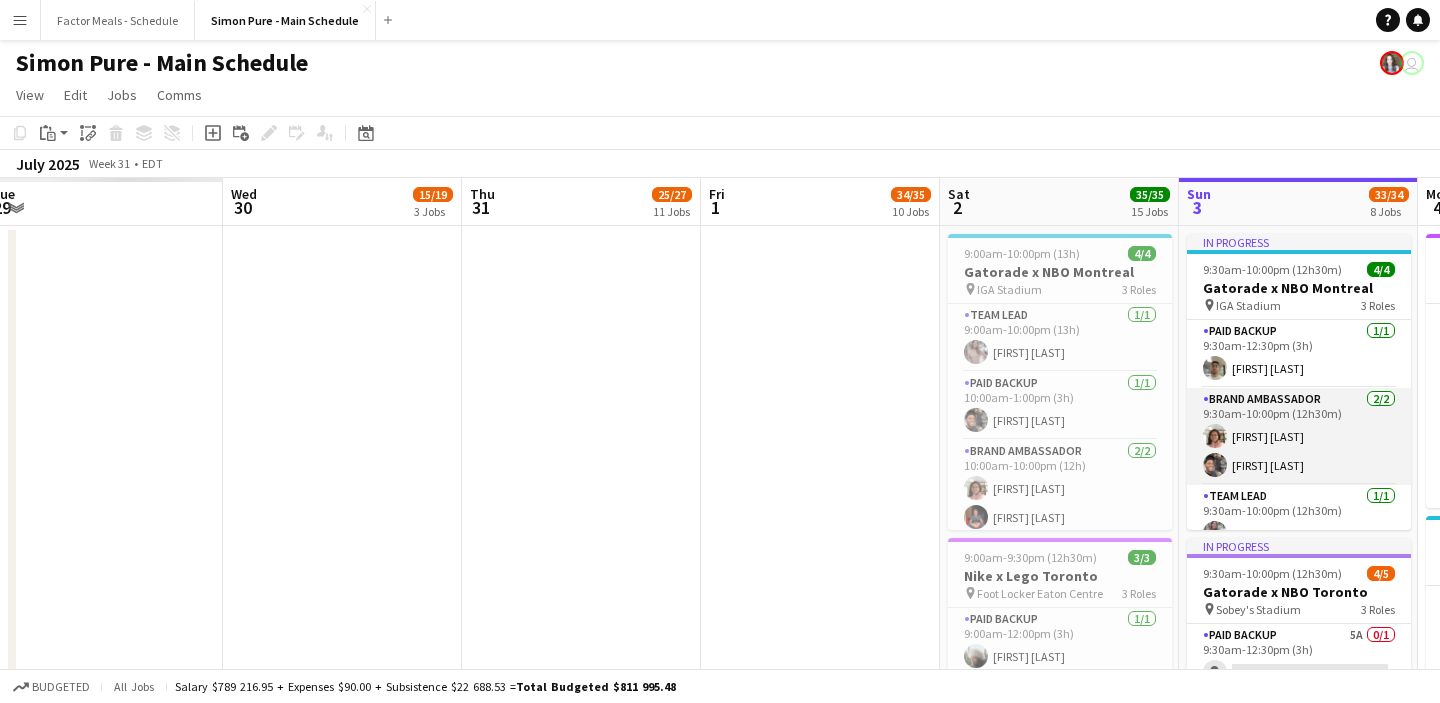click at bounding box center (820, 1784) 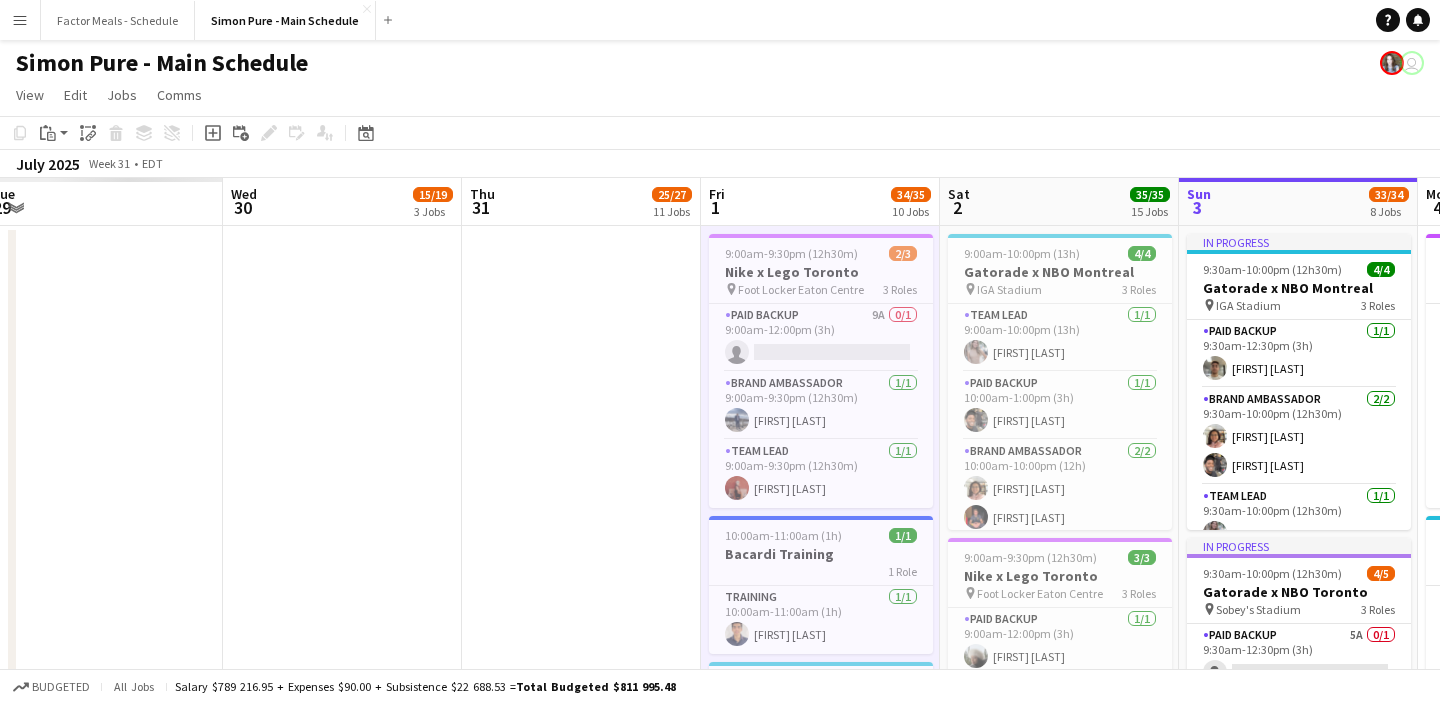 click on "View  Day view expanded Day view collapsed Month view Date picker Jump to today Expand Linked Jobs Collapse Linked Jobs  Edit  Copy
Command
C  Paste  Without Crew
Command
V With Crew
Command
Shift
V Paste as linked job  Group  Group Ungroup  Jobs  New Job Edit Job Delete Job New Linked Job Edit Linked Jobs Job fulfilment Promote Role Copy Role URL  Comms  Notify confirmed crew Create chat" 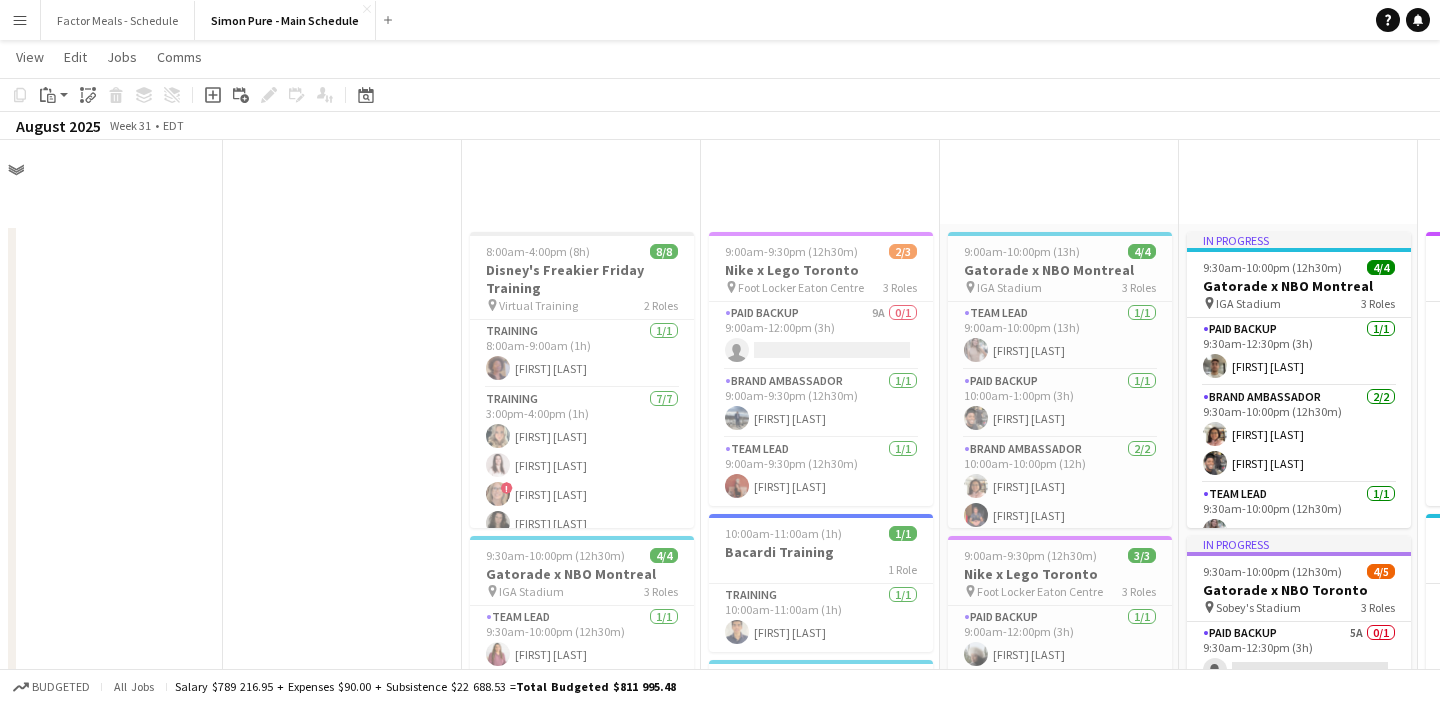 scroll, scrollTop: 1368, scrollLeft: 0, axis: vertical 